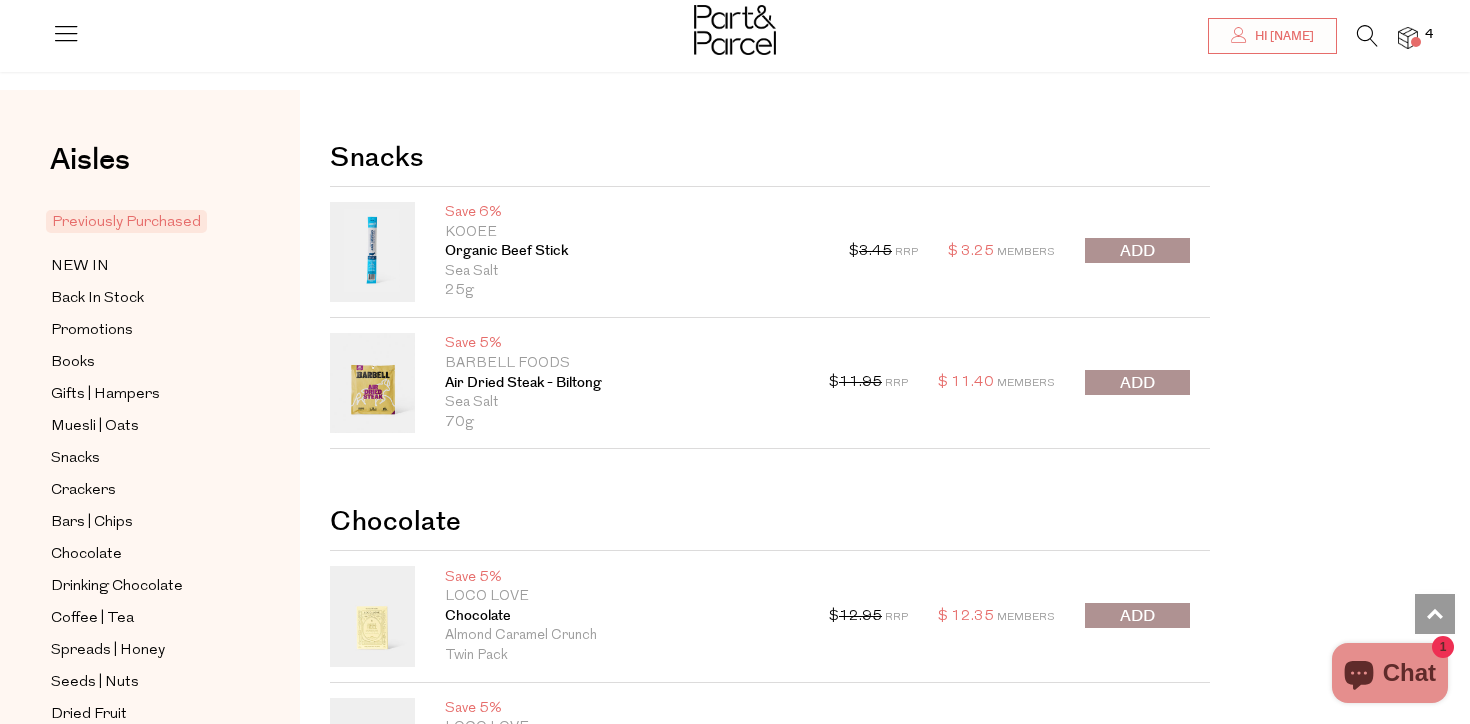 scroll, scrollTop: 737, scrollLeft: 0, axis: vertical 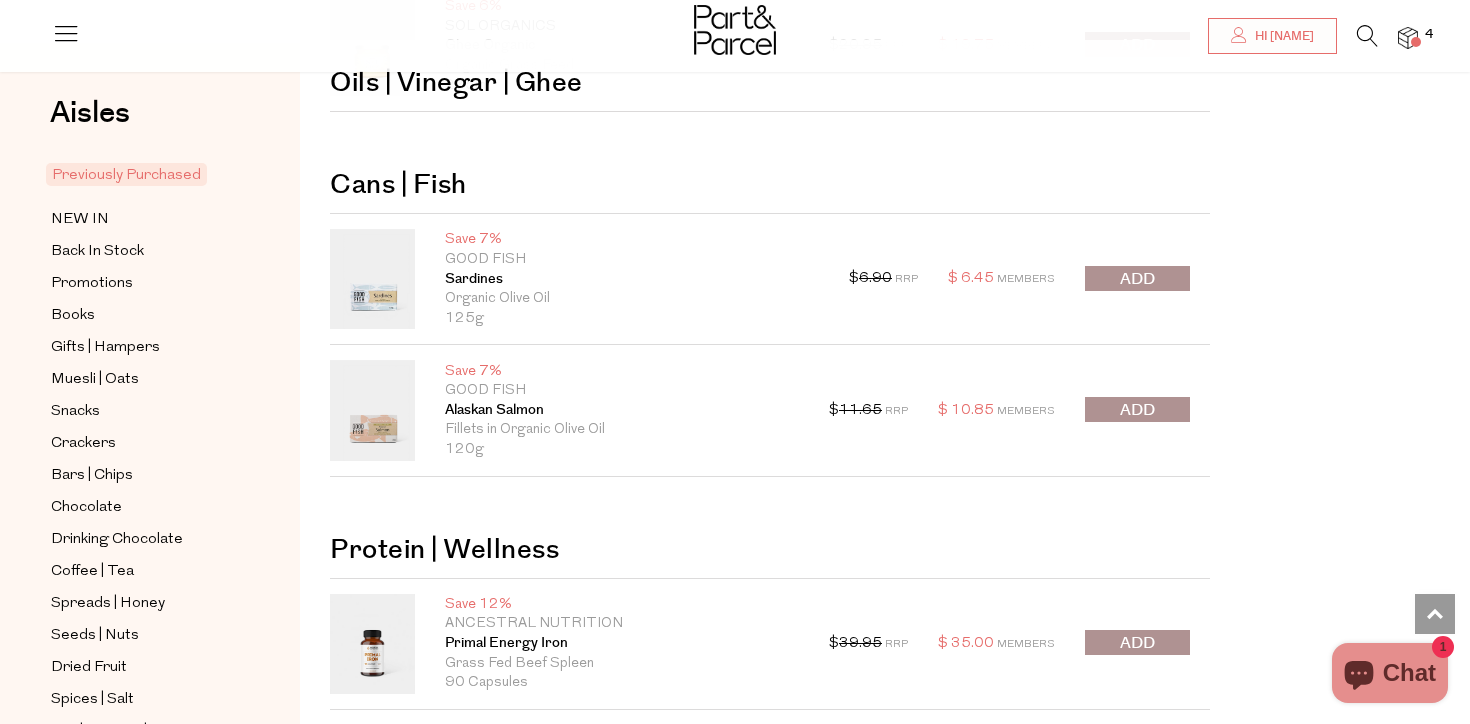 click at bounding box center (1137, 278) 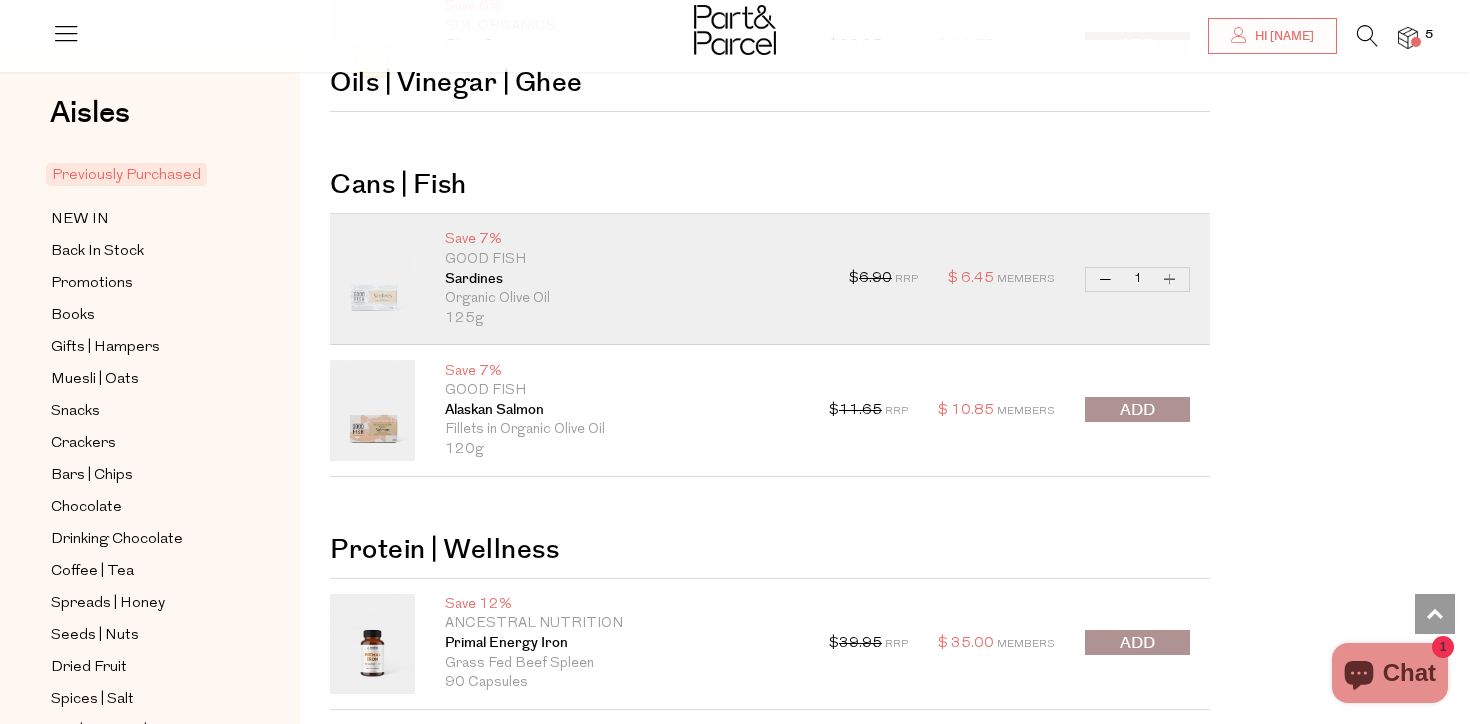 click on "Increase Sardines" at bounding box center [1170, 279] 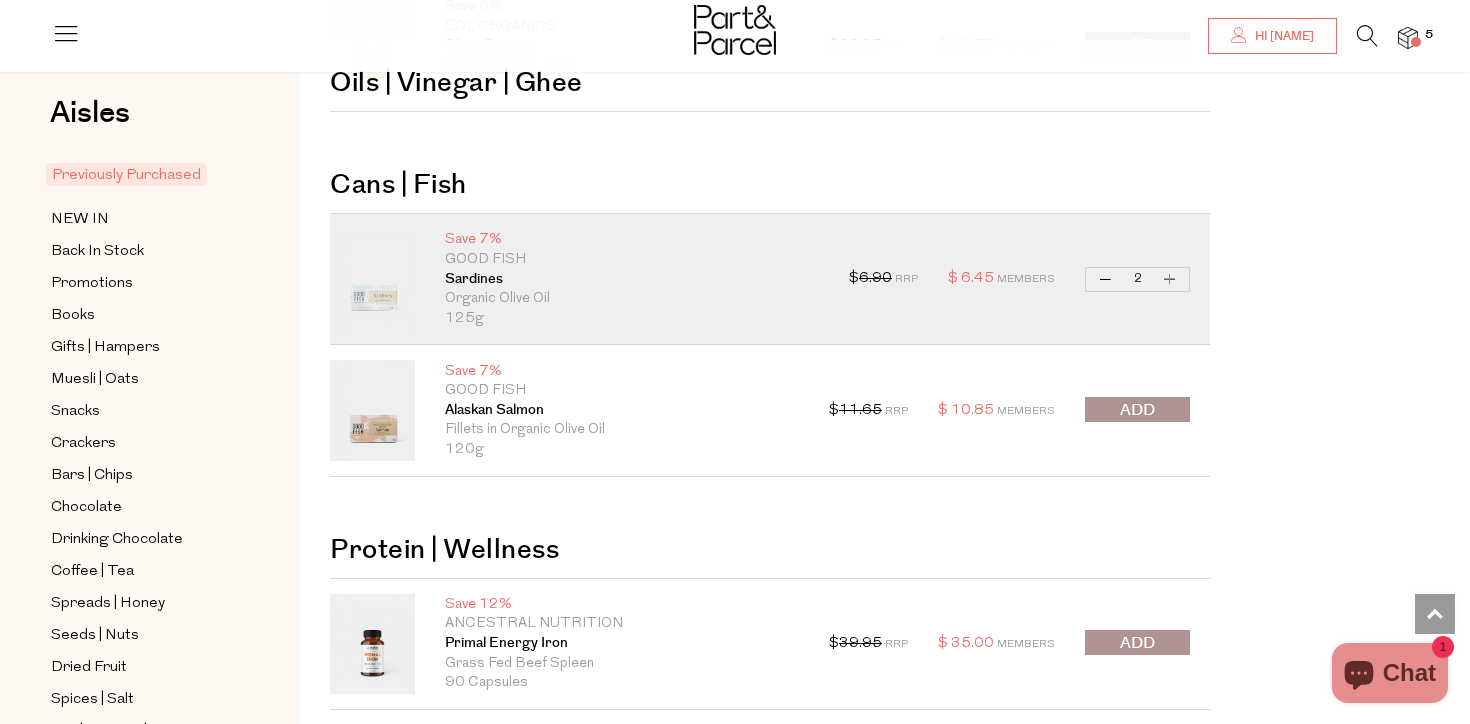 type on "2" 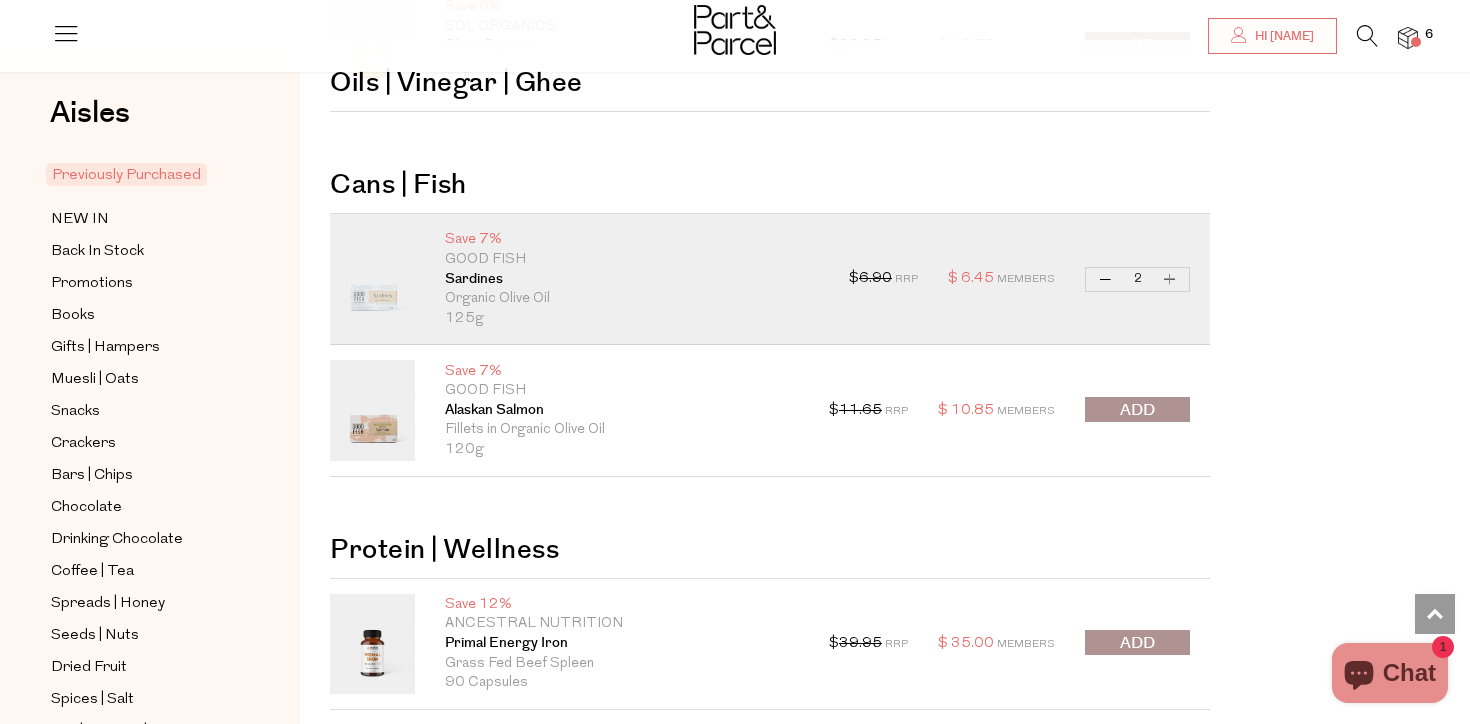 click on "Previously Purchased
Oops!
Promotions Muesli | Oats" at bounding box center (885, -364) 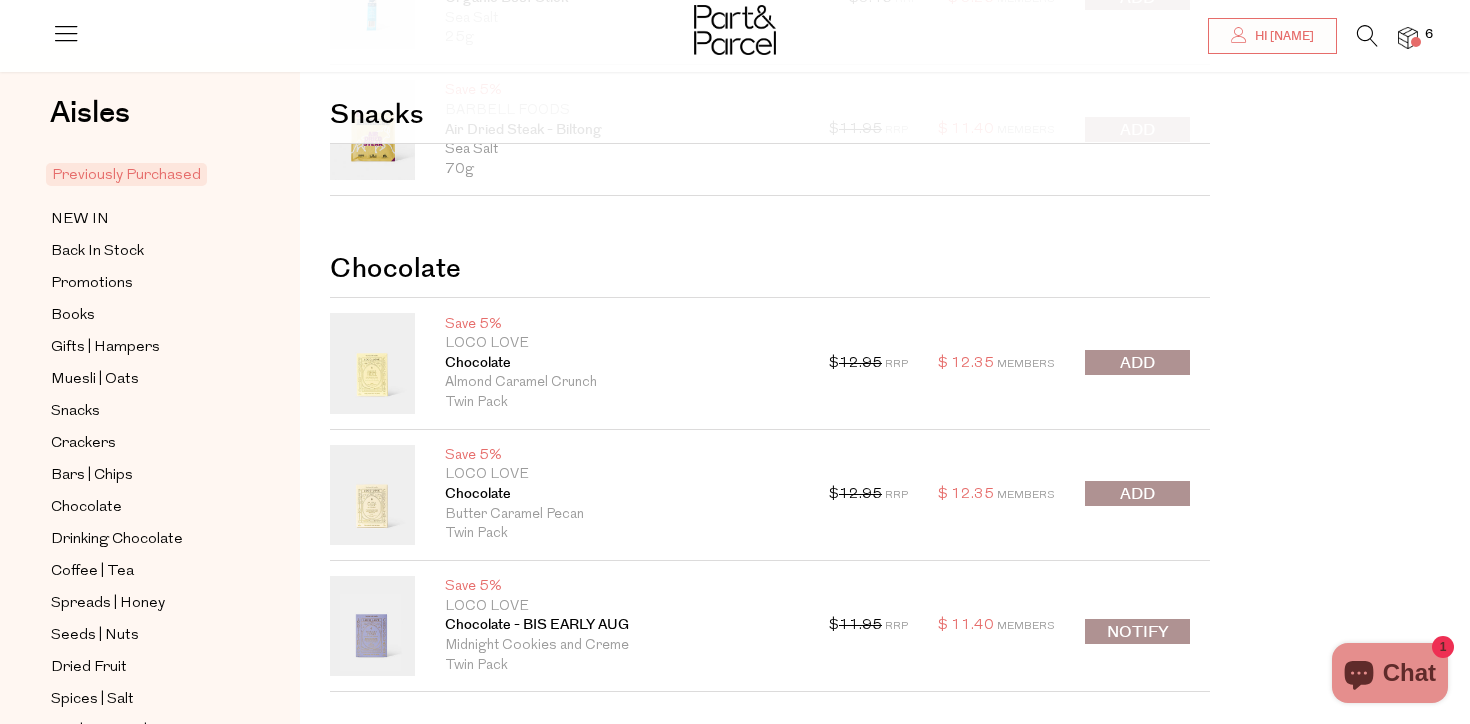 scroll, scrollTop: 239, scrollLeft: 0, axis: vertical 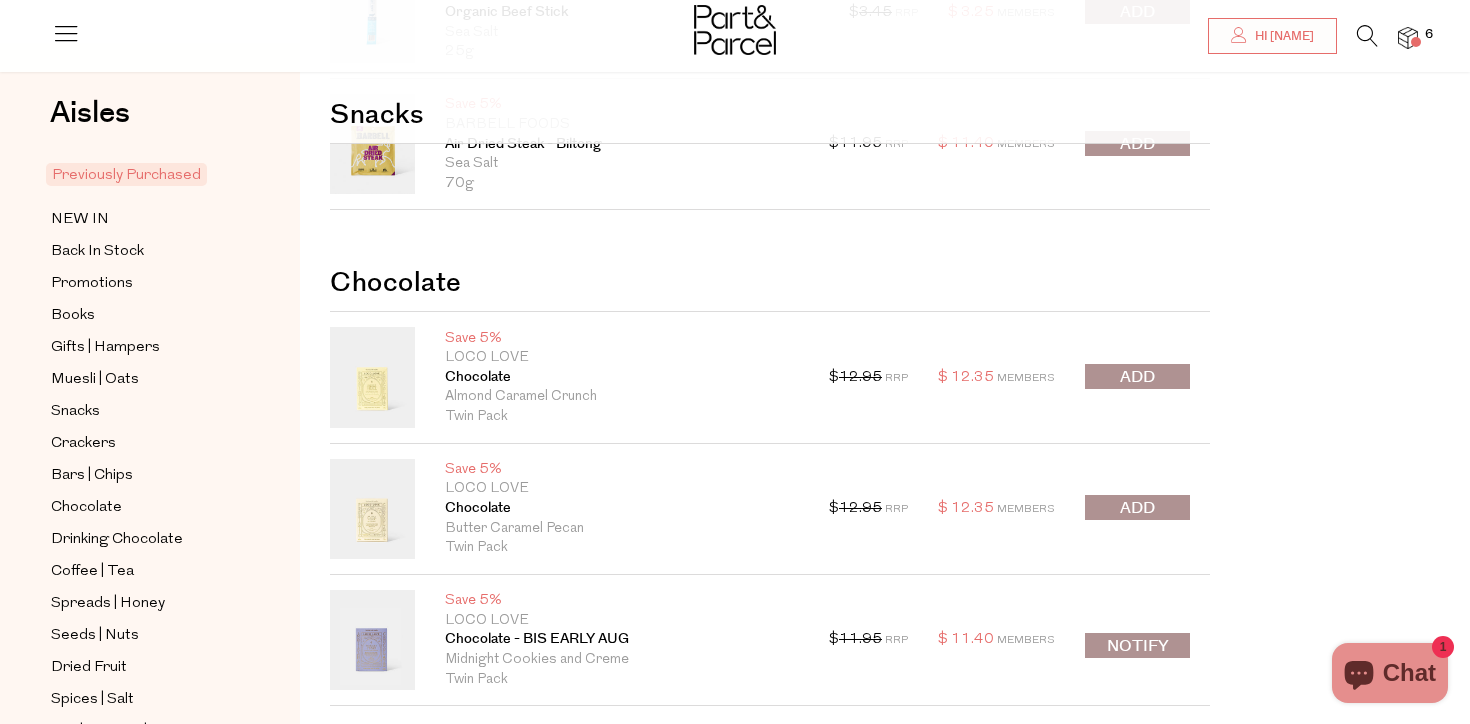 click at bounding box center [1137, 508] 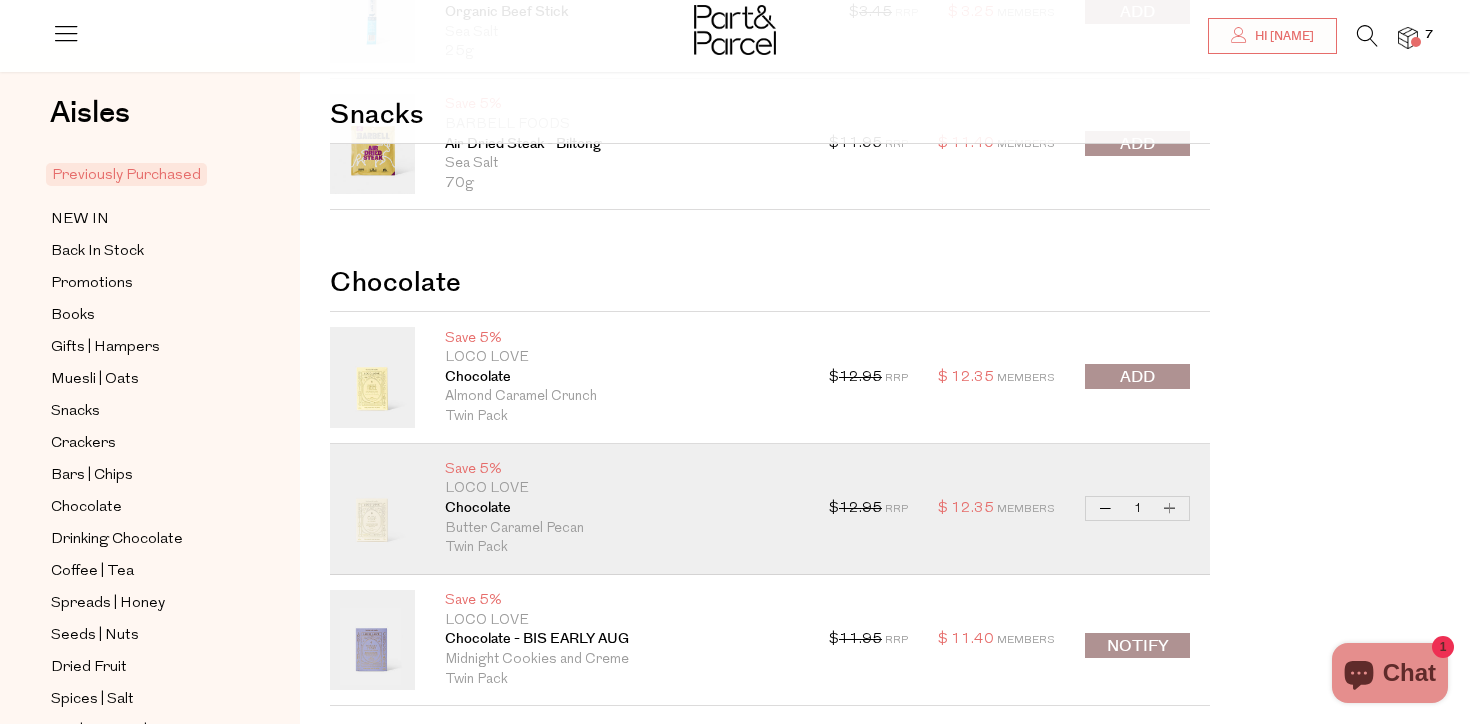 click on "Increase Chocolate" at bounding box center [1170, 508] 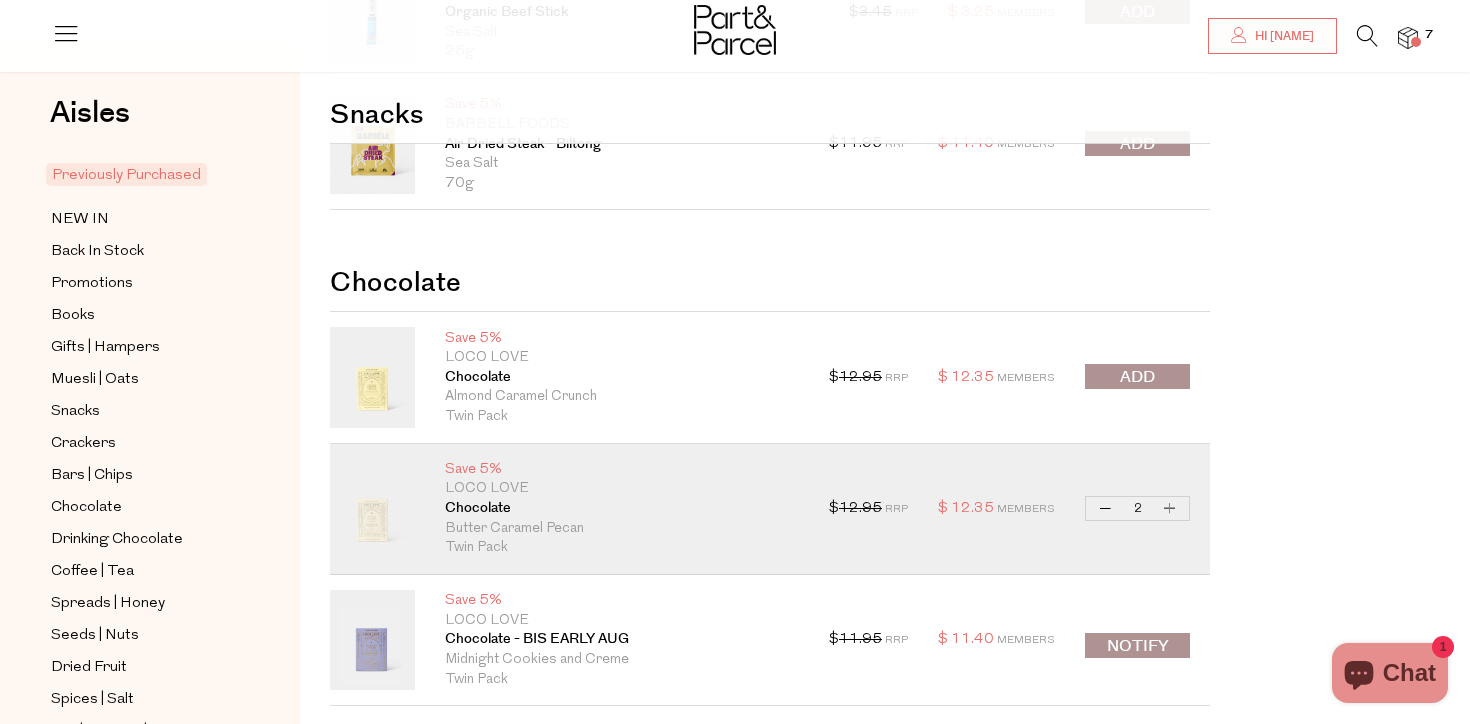 type on "2" 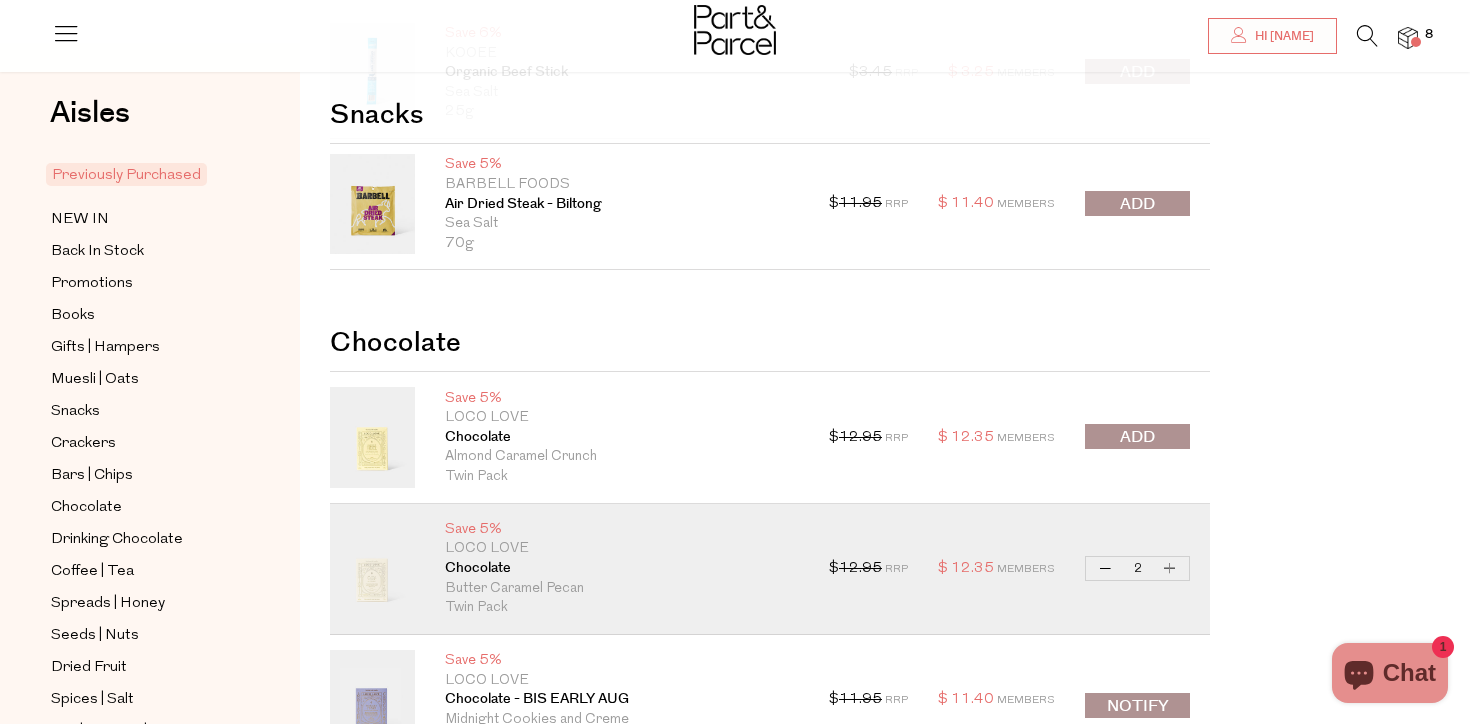 scroll, scrollTop: 0, scrollLeft: 0, axis: both 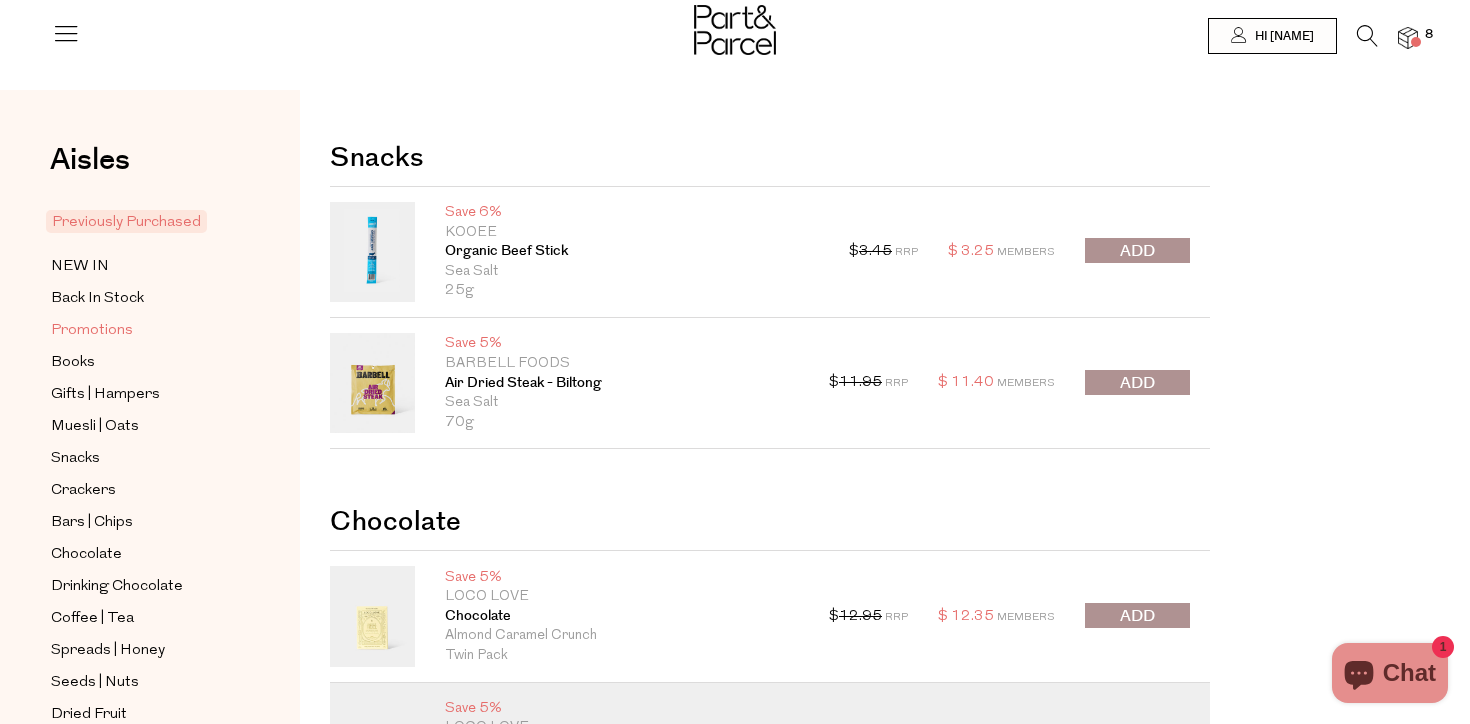 click on "Promotions" at bounding box center (92, 331) 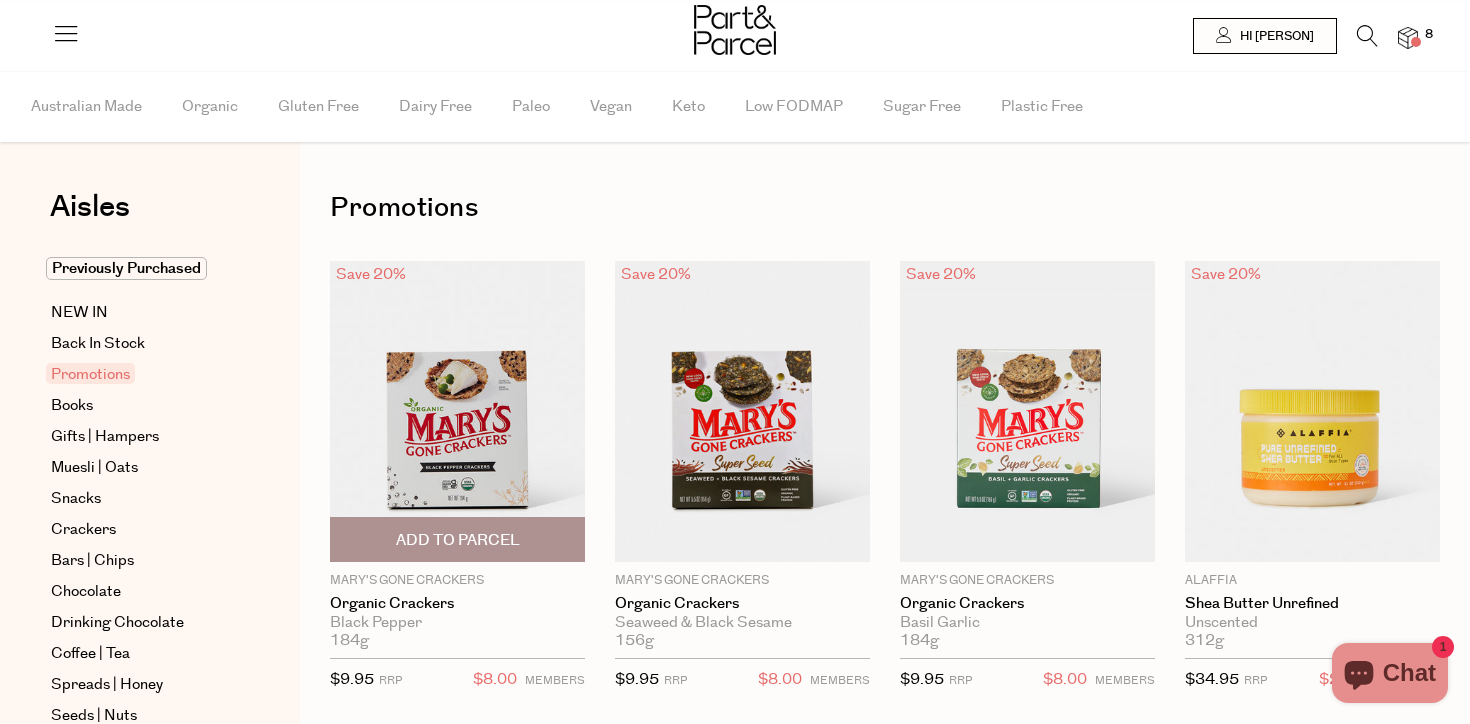 scroll, scrollTop: 0, scrollLeft: 0, axis: both 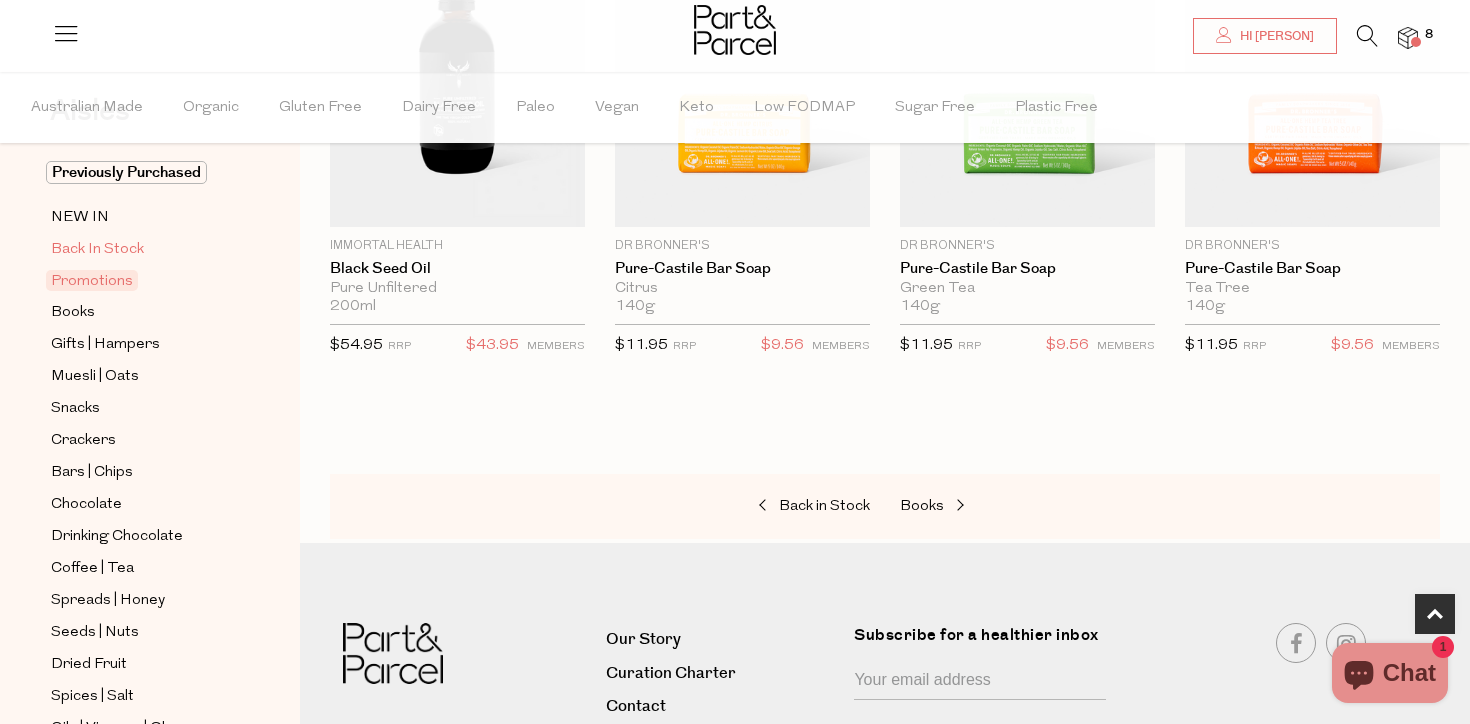 click on "Back In Stock" at bounding box center [97, 250] 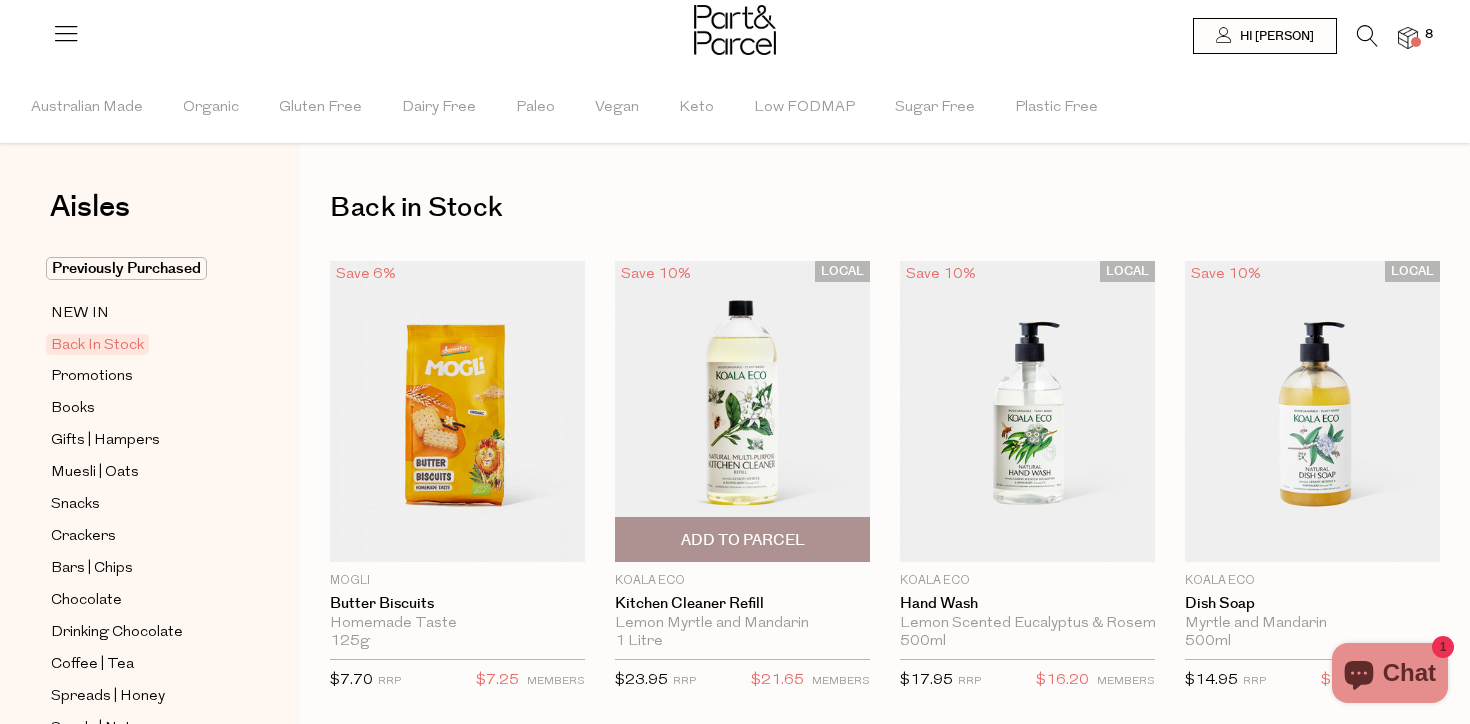 scroll, scrollTop: 1, scrollLeft: 0, axis: vertical 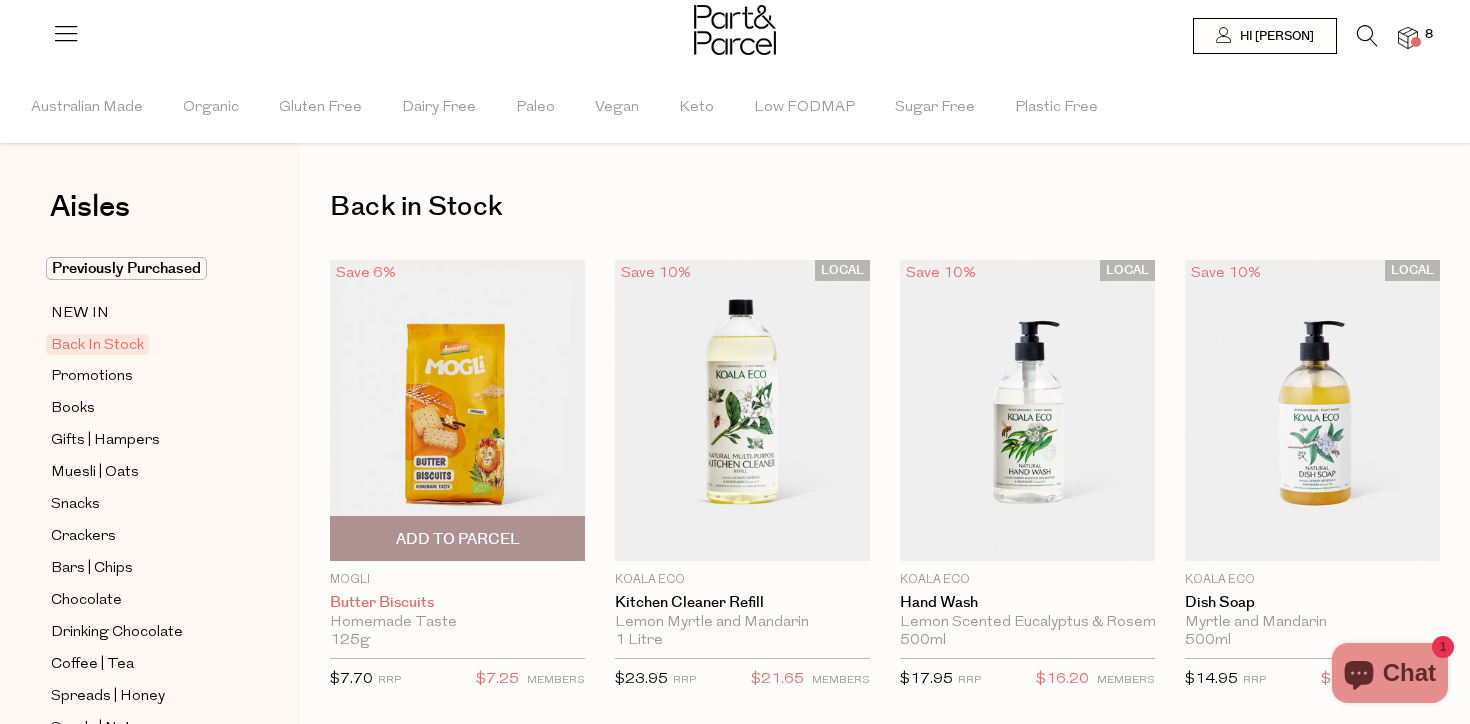 click on "Butter Biscuits" at bounding box center (457, 603) 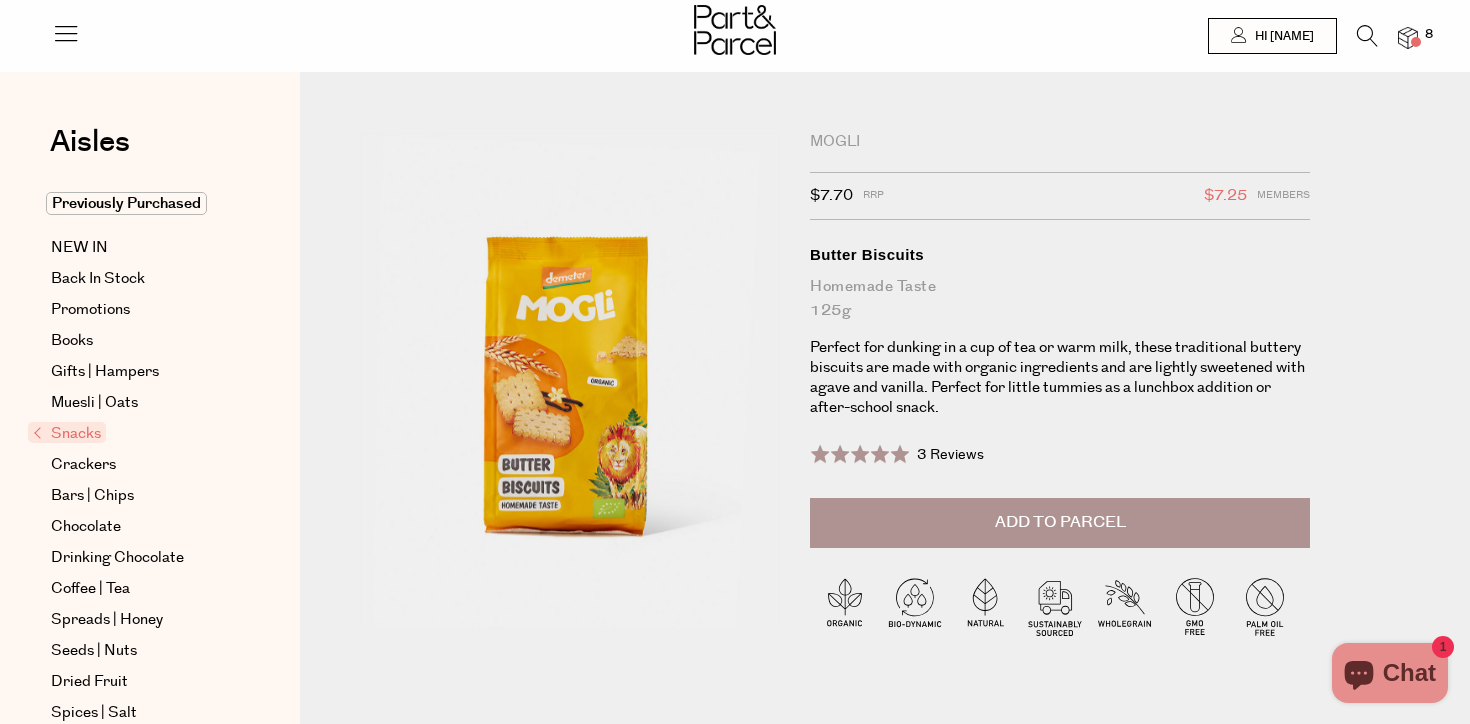 scroll, scrollTop: 0, scrollLeft: 0, axis: both 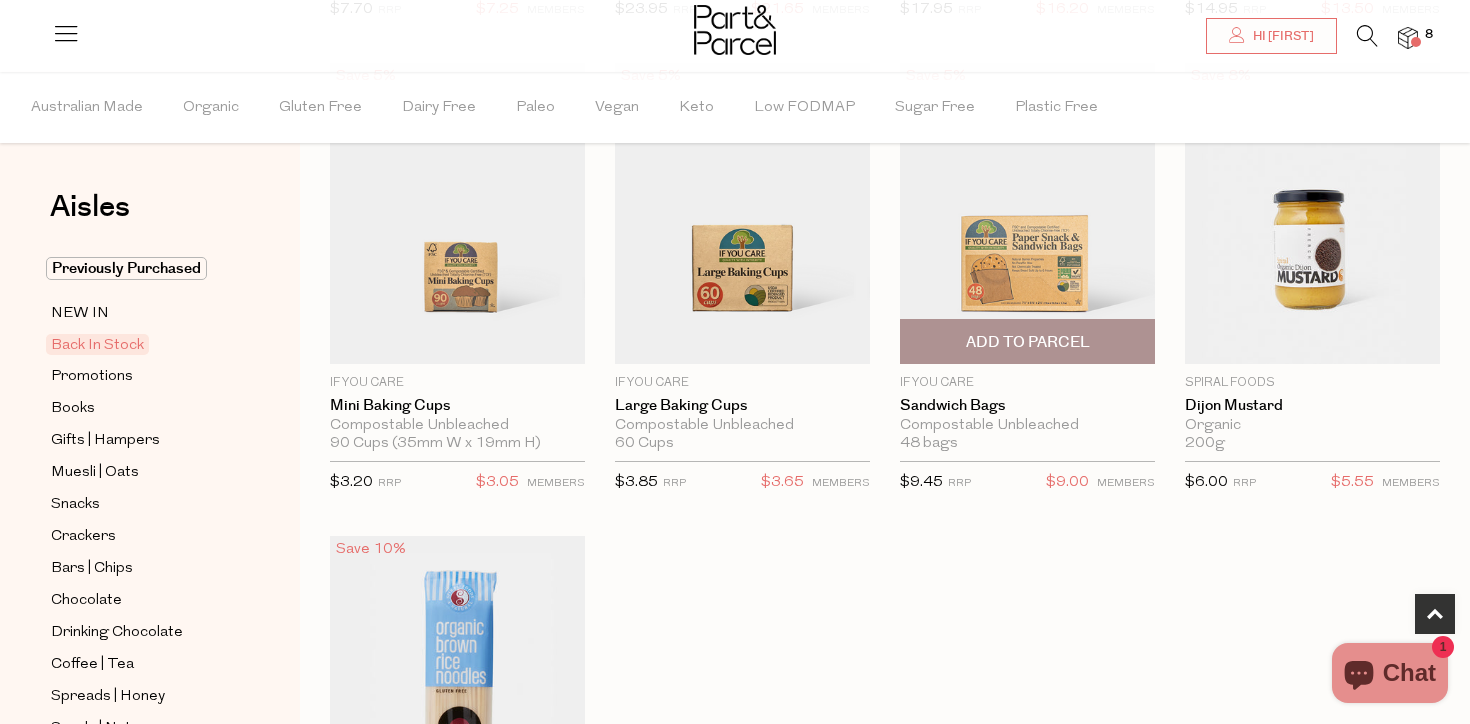 click on "Add To Parcel" at bounding box center (1027, 341) 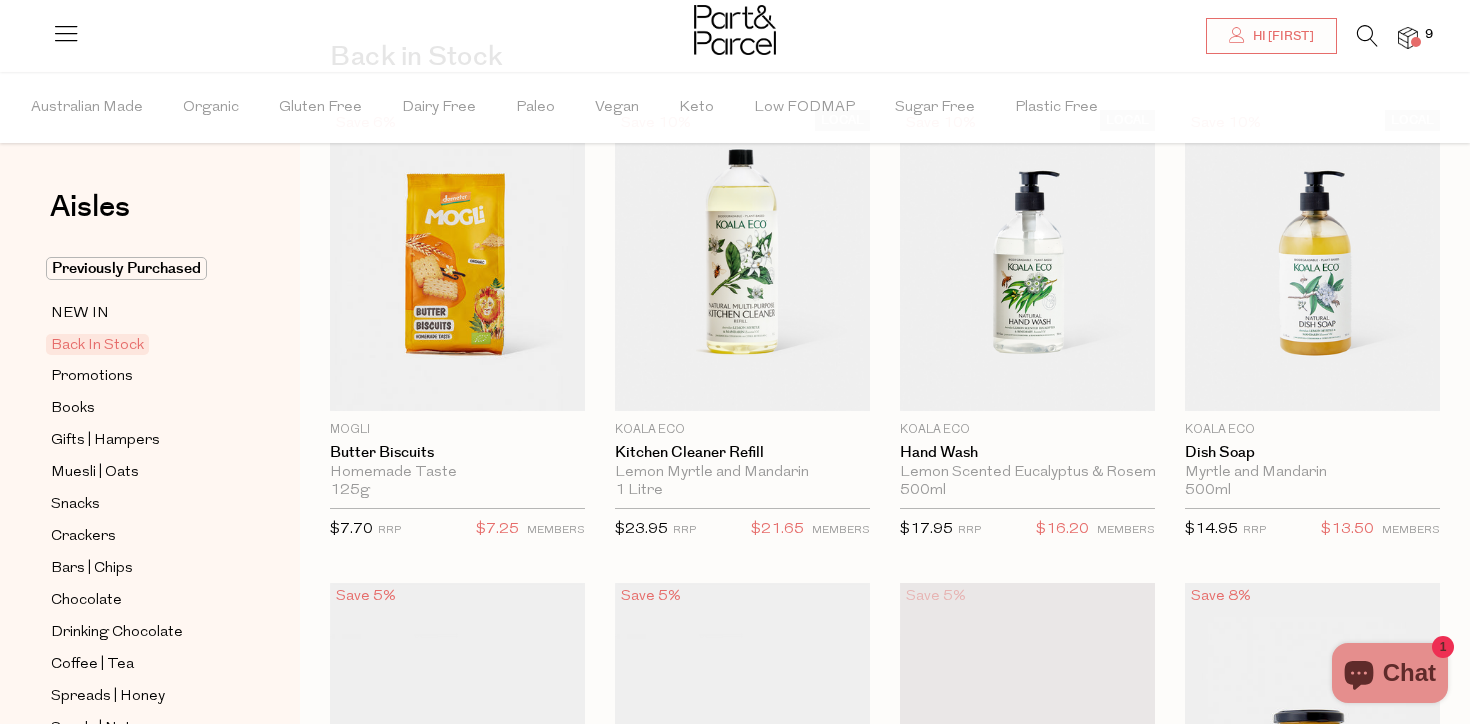 scroll, scrollTop: 0, scrollLeft: 0, axis: both 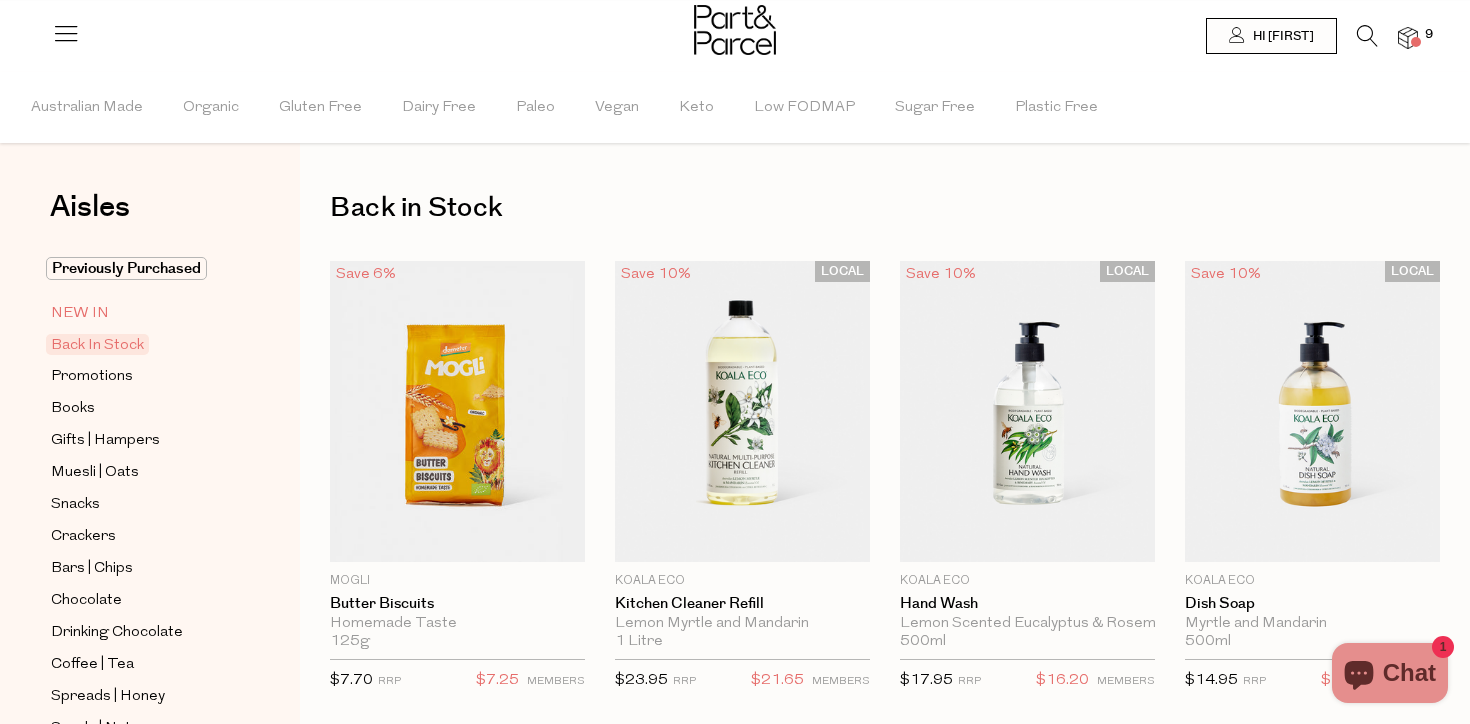 click on "NEW IN" at bounding box center [80, 314] 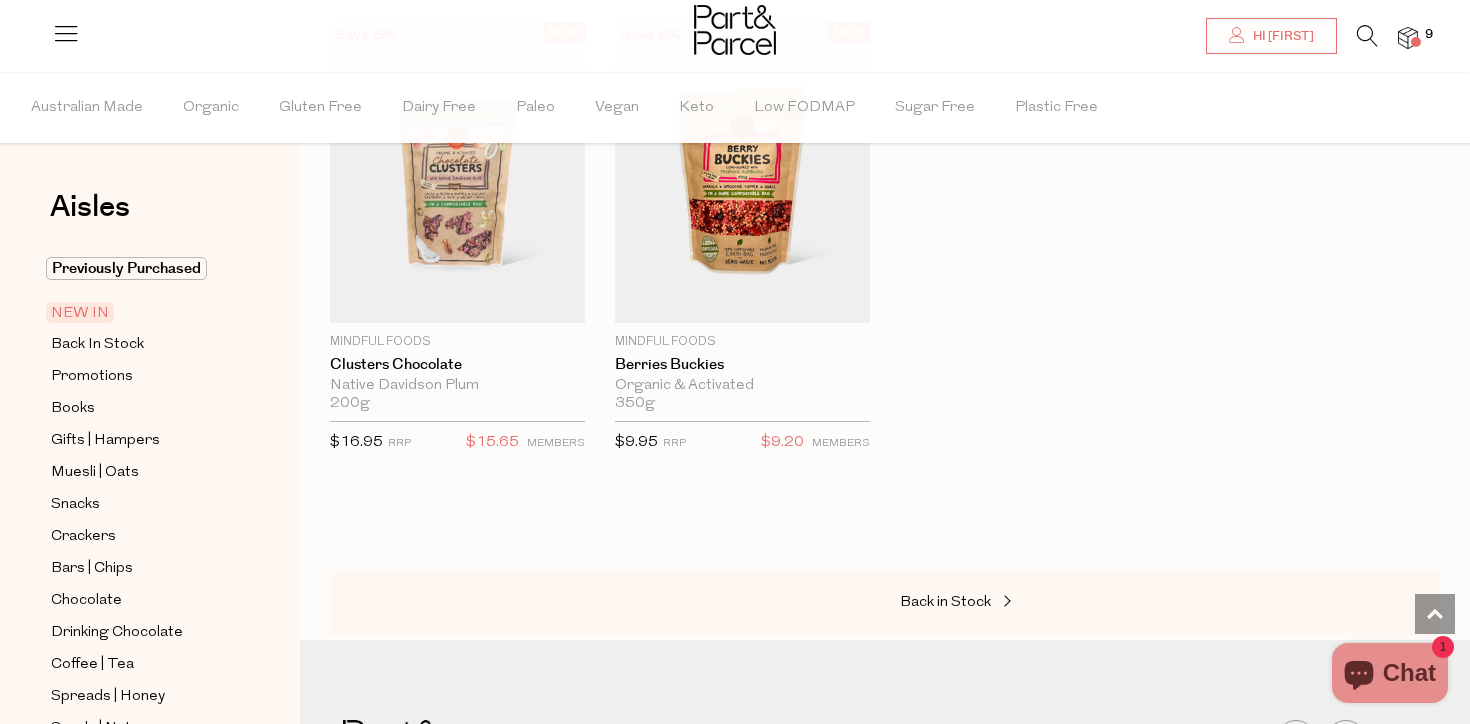 scroll, scrollTop: 2544, scrollLeft: 0, axis: vertical 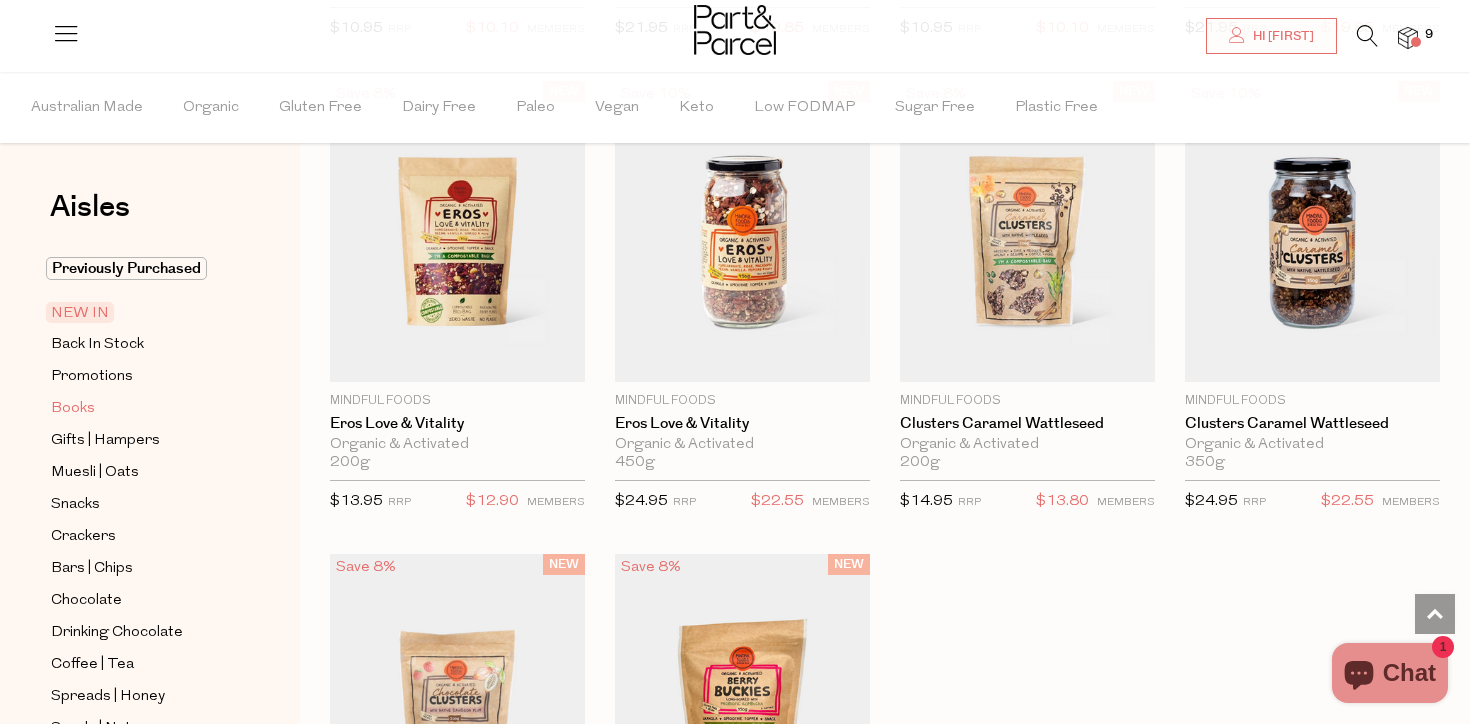 click on "Books" at bounding box center (73, 409) 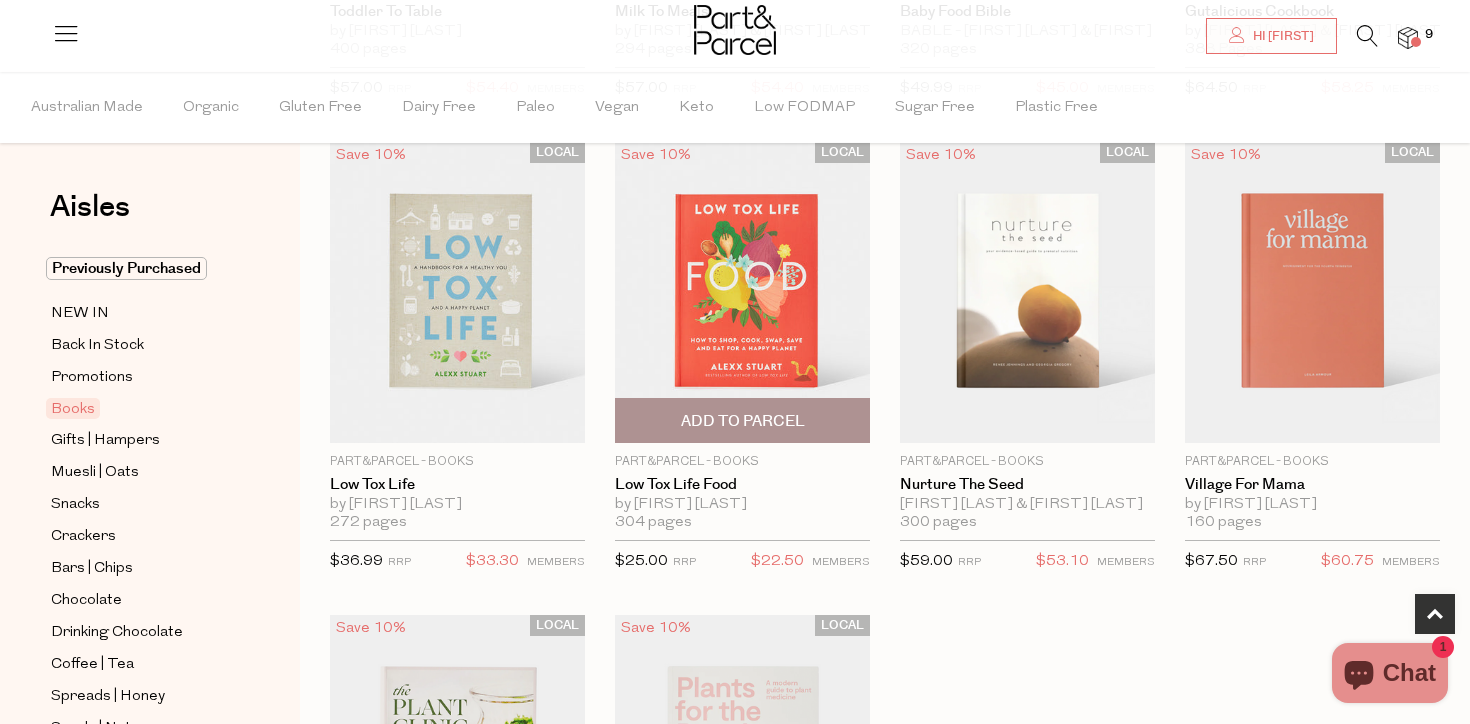 scroll, scrollTop: 594, scrollLeft: 0, axis: vertical 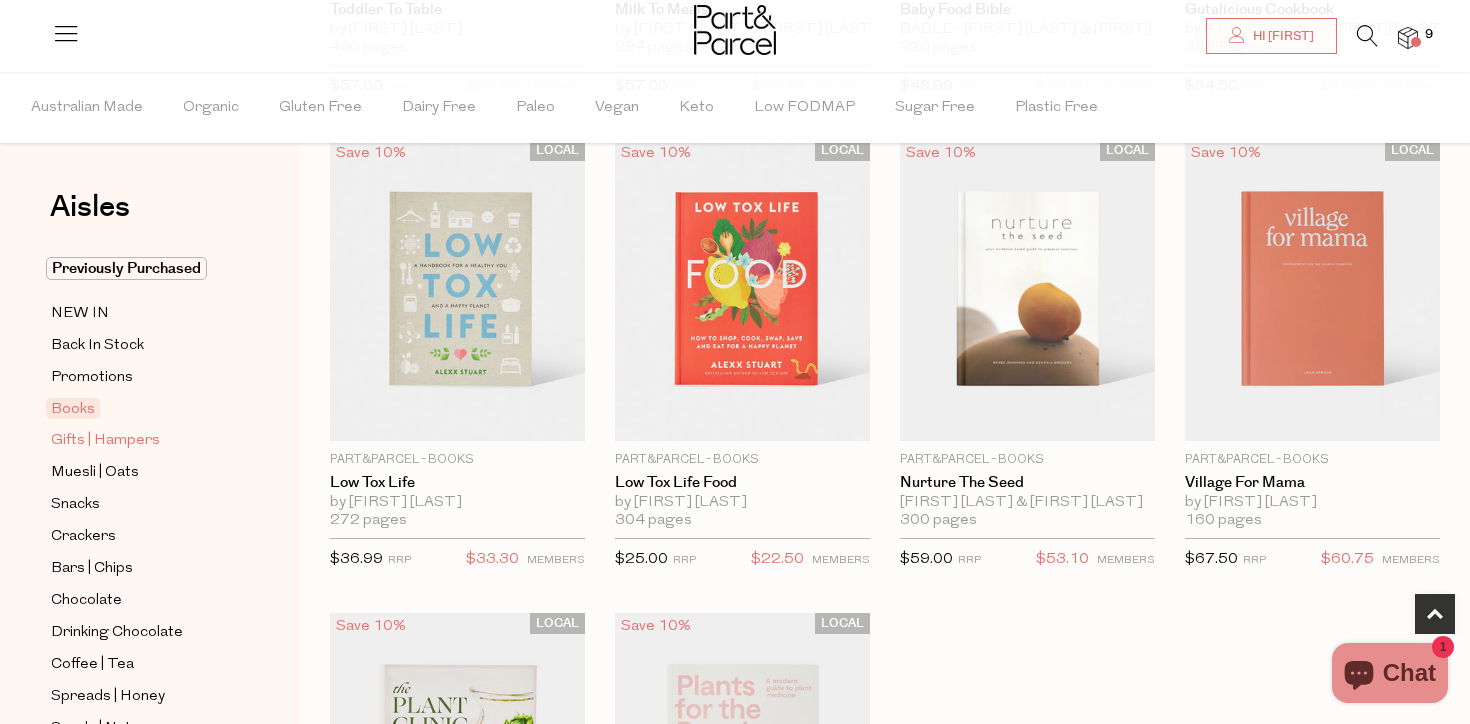 click on "Gifts | Hampers" at bounding box center [105, 441] 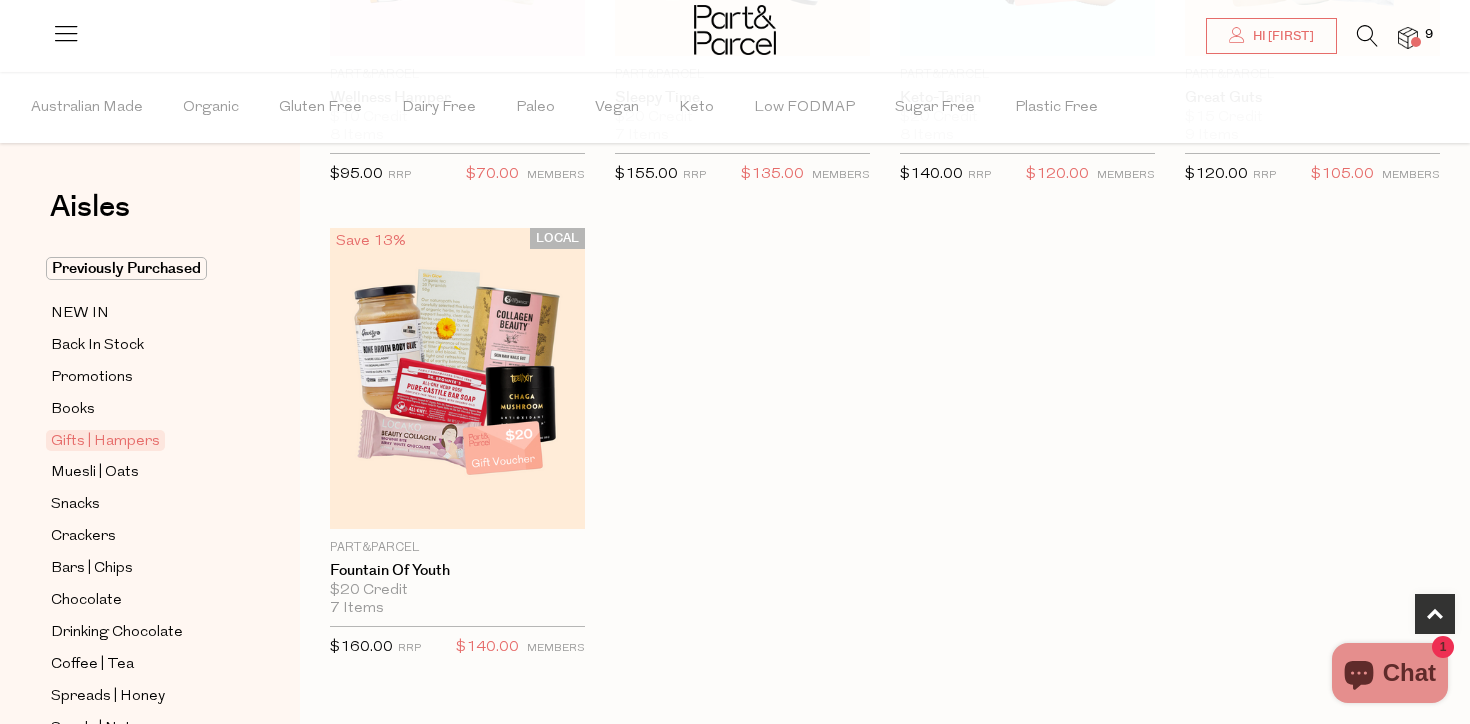 scroll, scrollTop: 980, scrollLeft: 0, axis: vertical 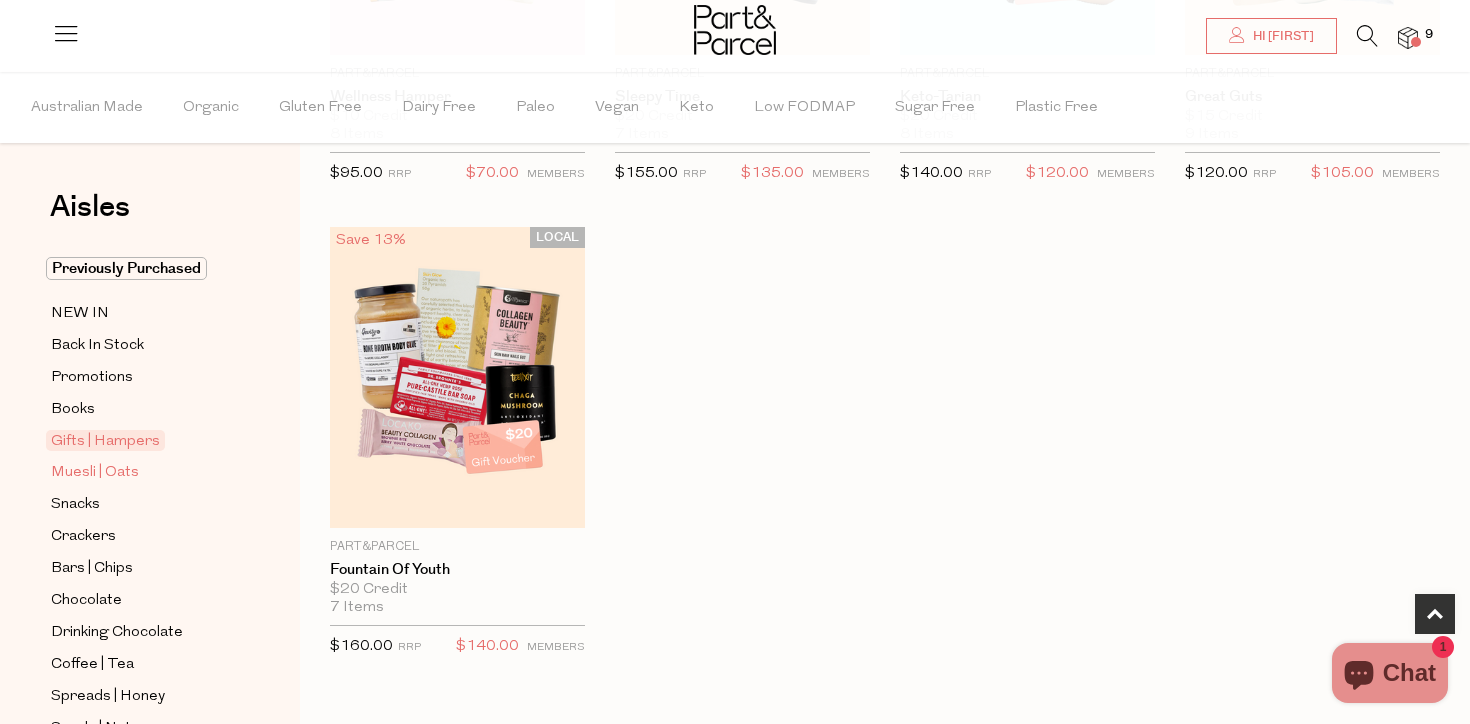 click on "Muesli | Oats" at bounding box center [95, 473] 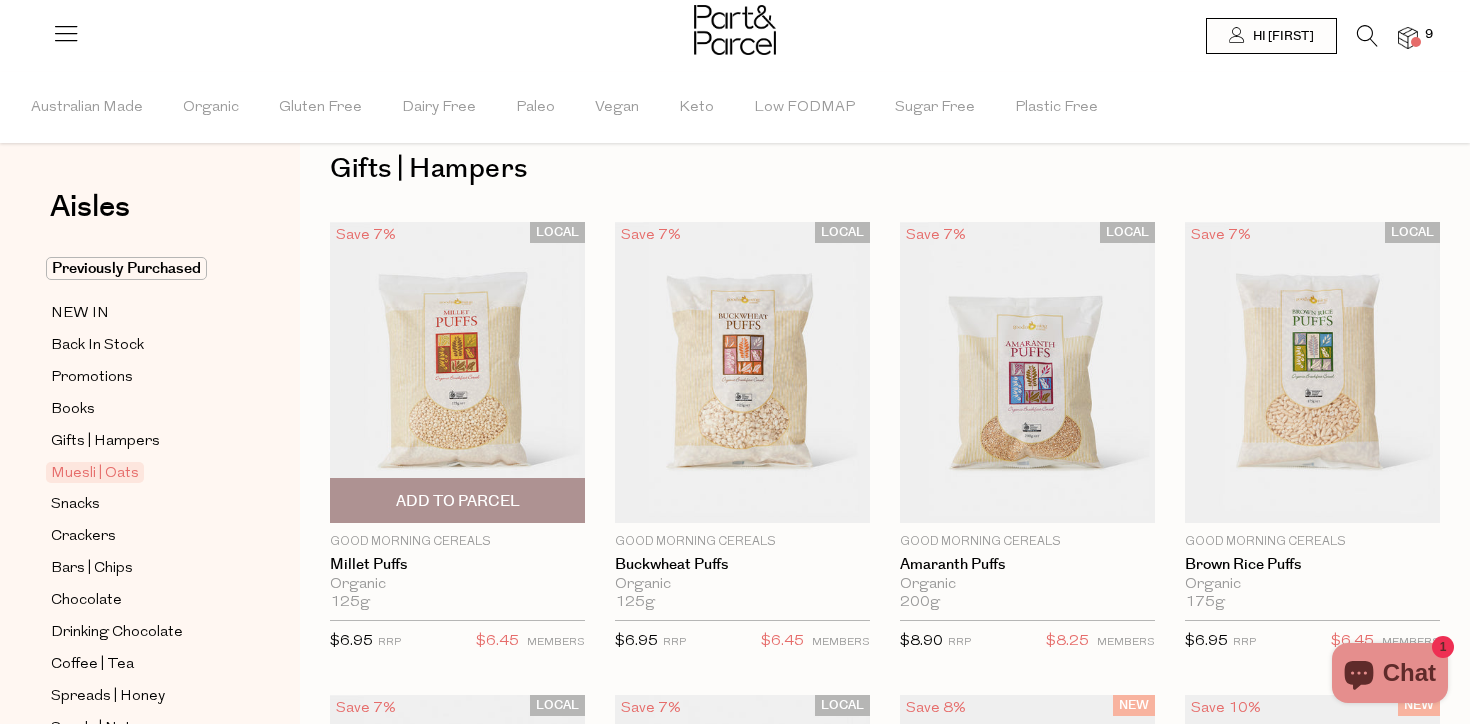 scroll, scrollTop: 0, scrollLeft: 0, axis: both 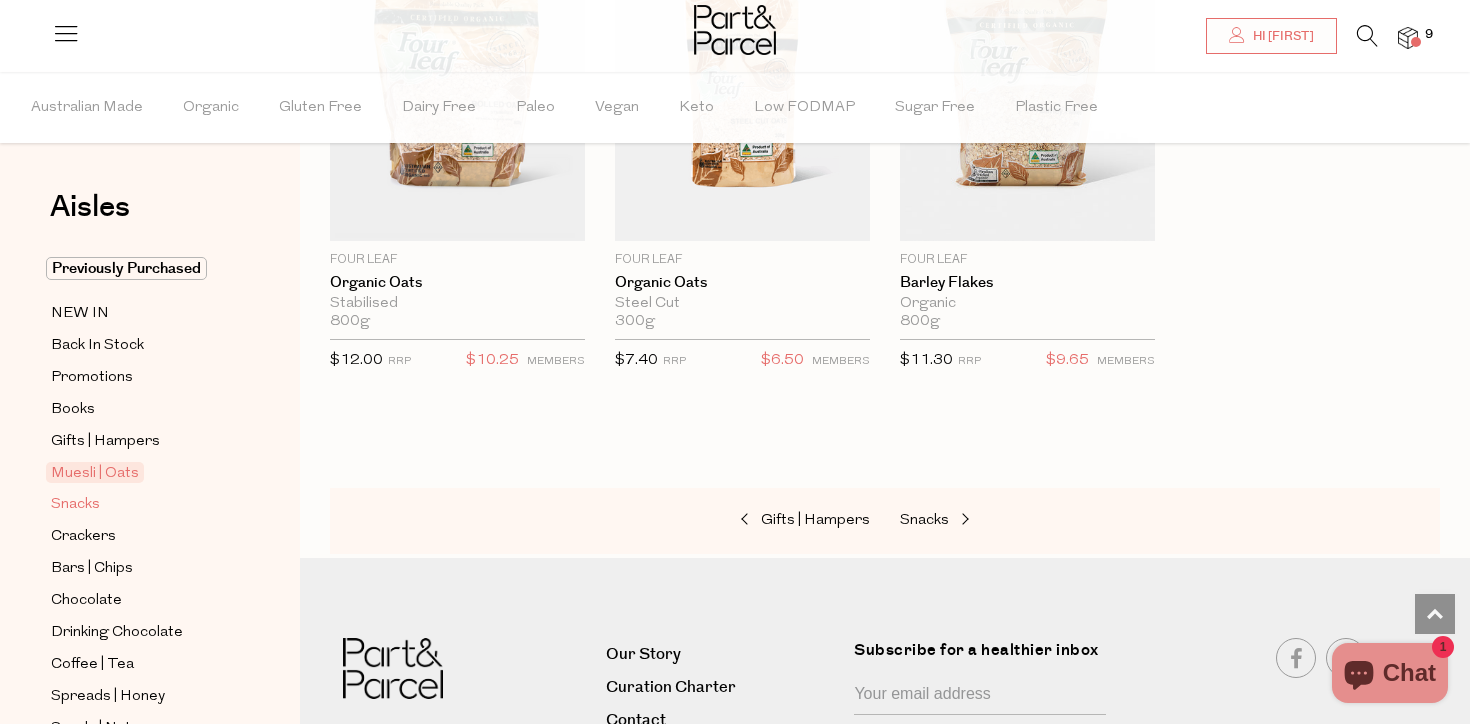 click on "Snacks" at bounding box center (75, 505) 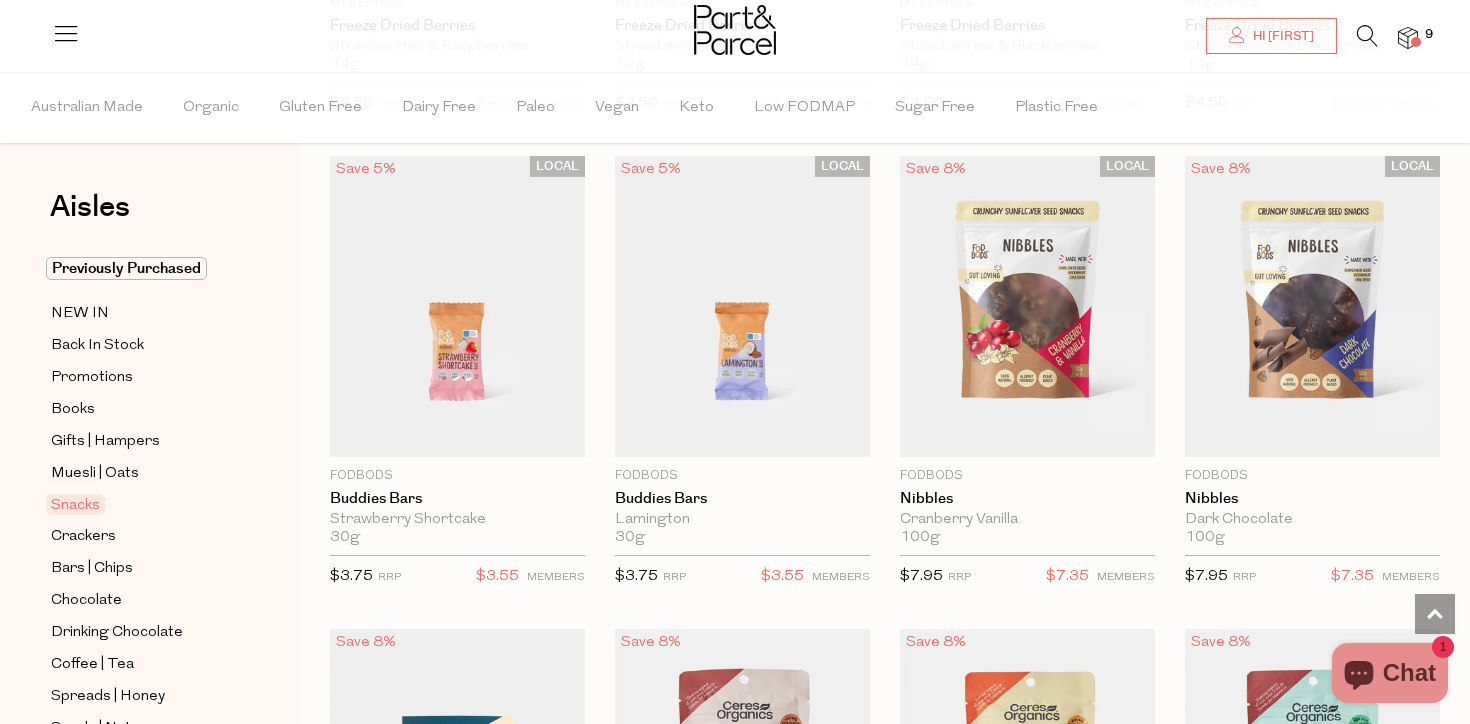 scroll, scrollTop: 2943, scrollLeft: 0, axis: vertical 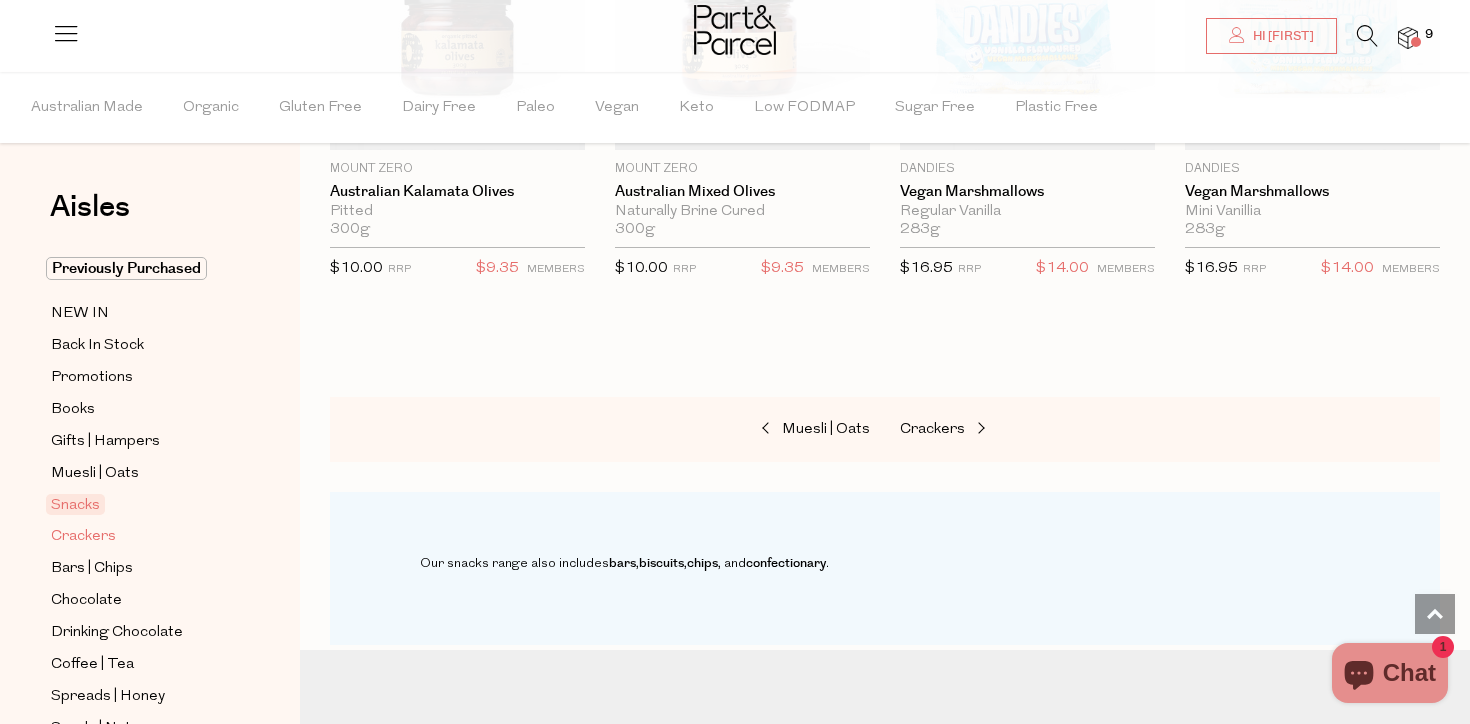 click on "Crackers" at bounding box center (83, 537) 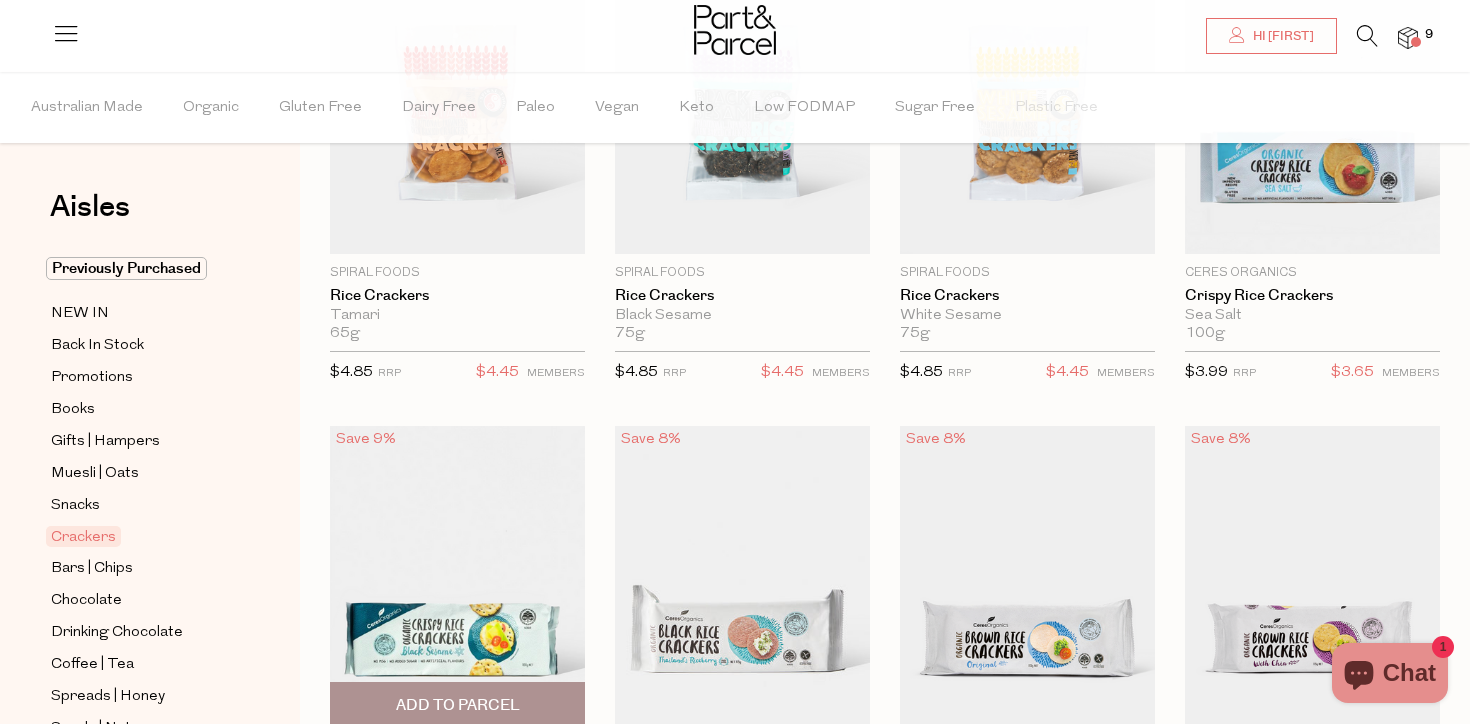 scroll, scrollTop: 58, scrollLeft: 0, axis: vertical 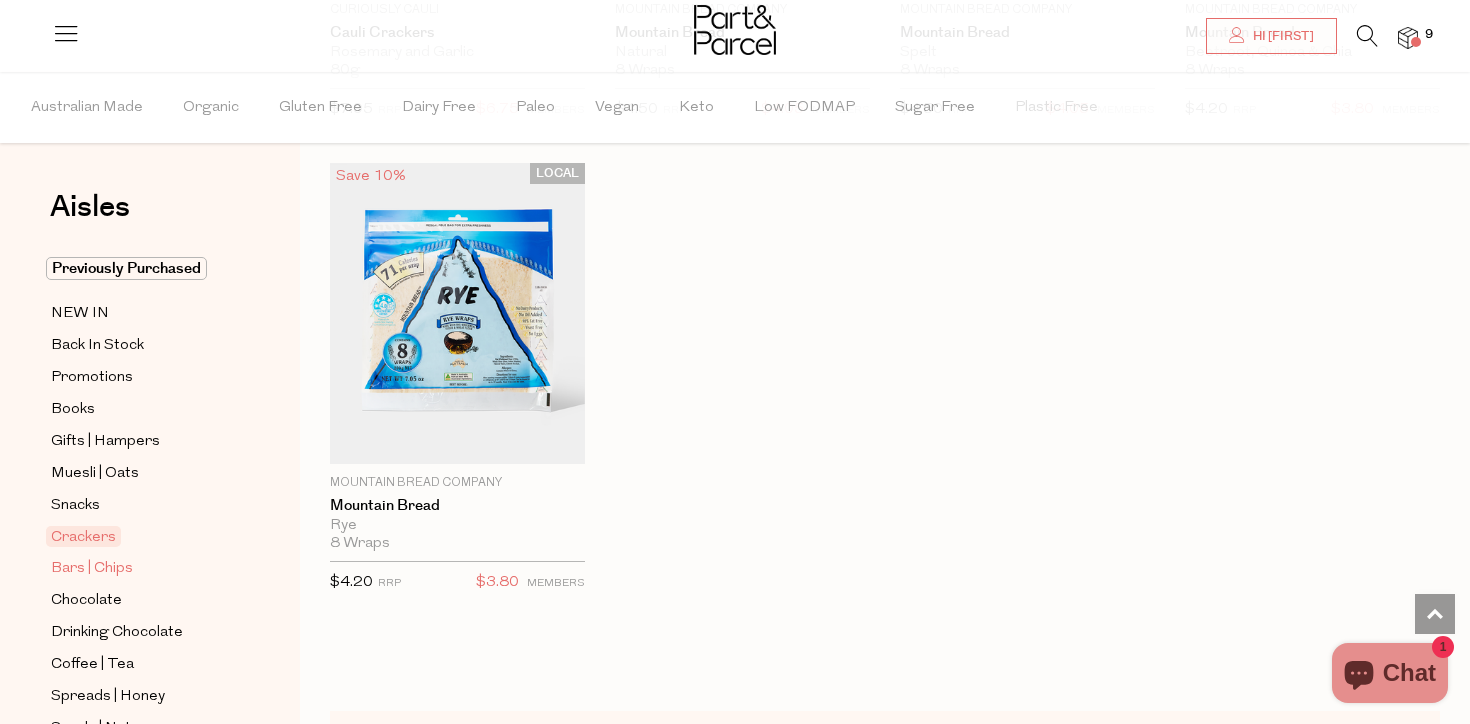 click on "Bars | Chips" at bounding box center [92, 569] 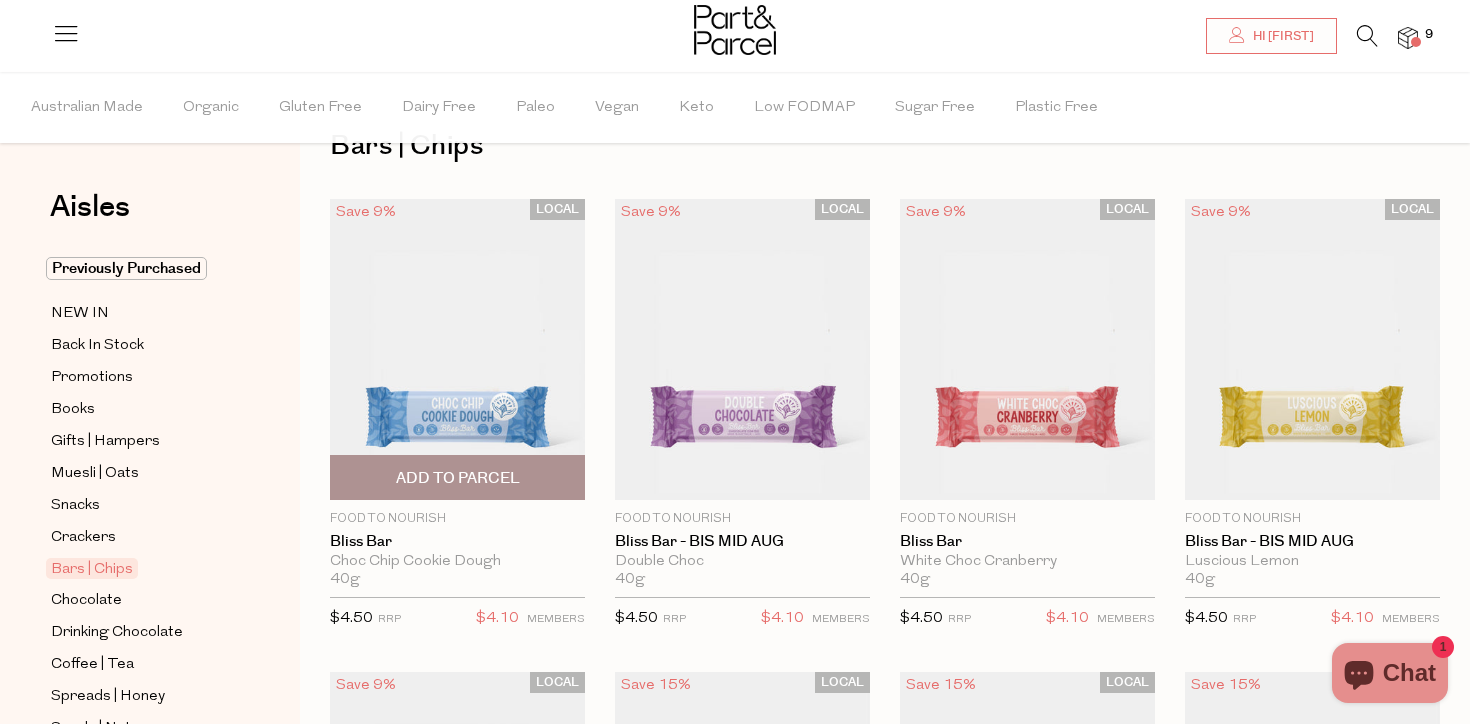 scroll, scrollTop: 83, scrollLeft: 0, axis: vertical 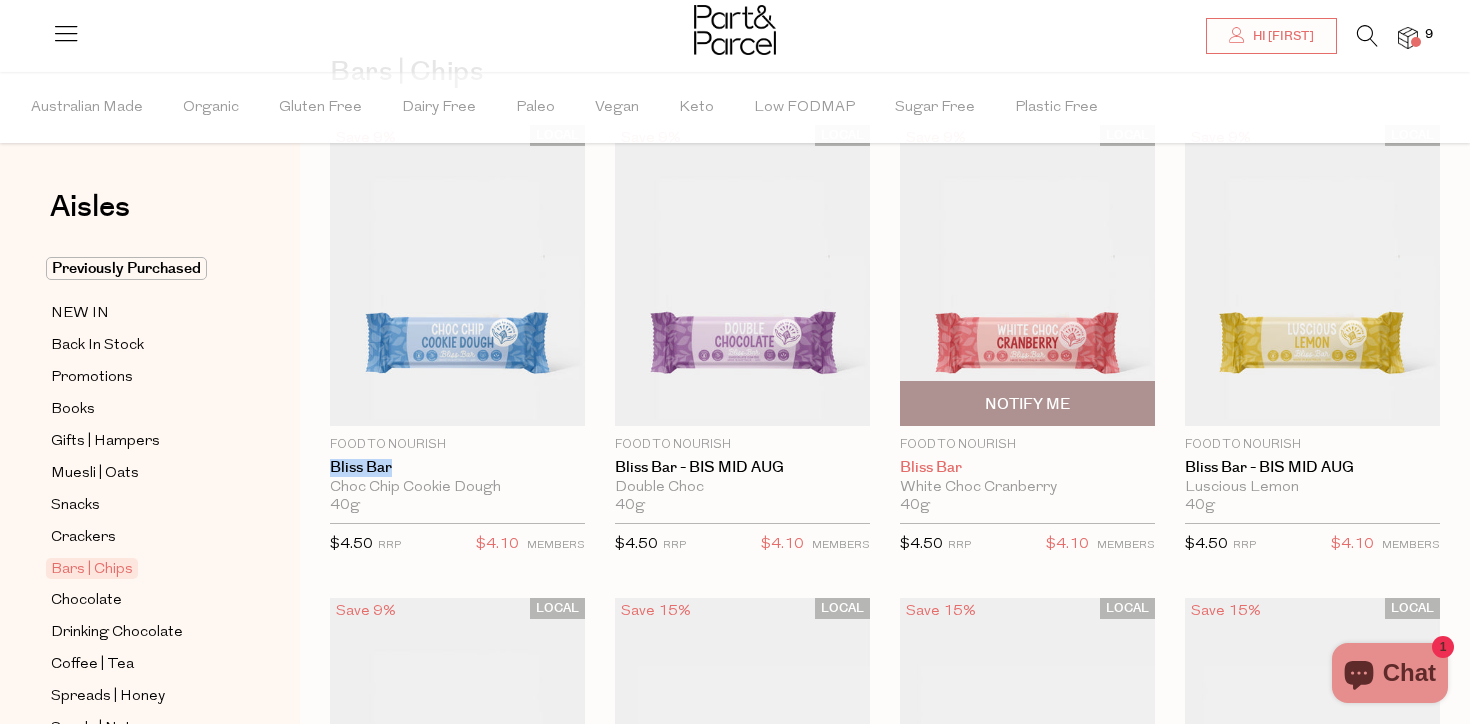 click on "Bliss Bar" at bounding box center [1027, 468] 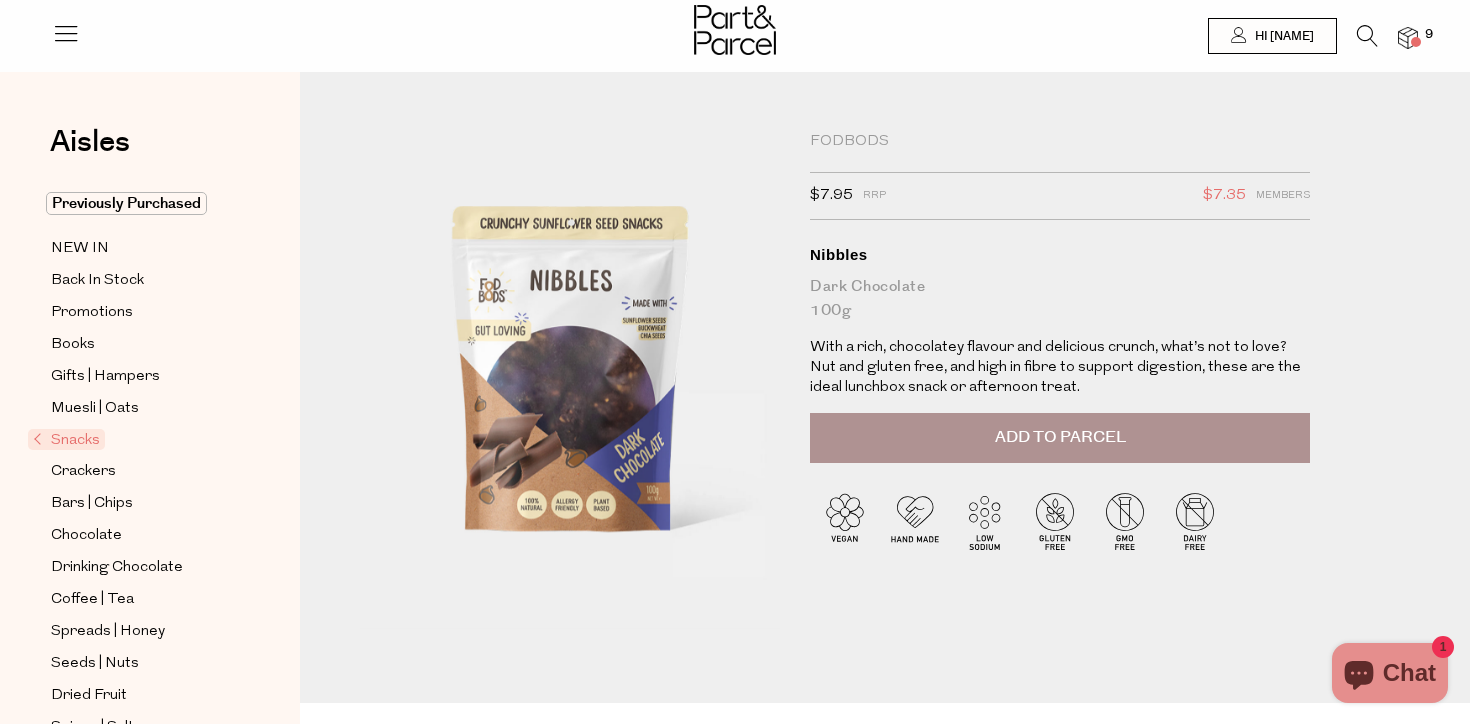 scroll, scrollTop: 0, scrollLeft: 0, axis: both 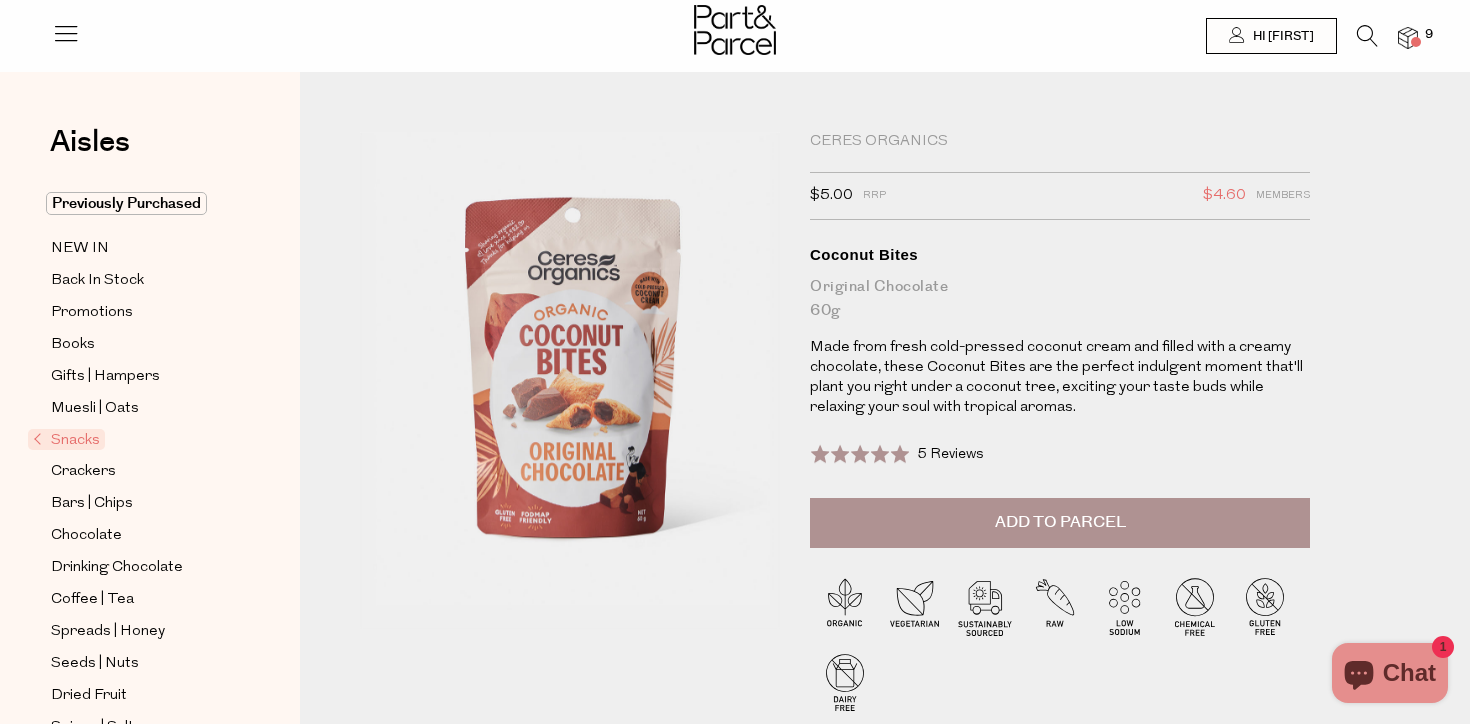 click on "Rated 5.0 out of 5
5 Reviews
Based on 5 reviews
Click to go to reviews" at bounding box center (1060, 465) 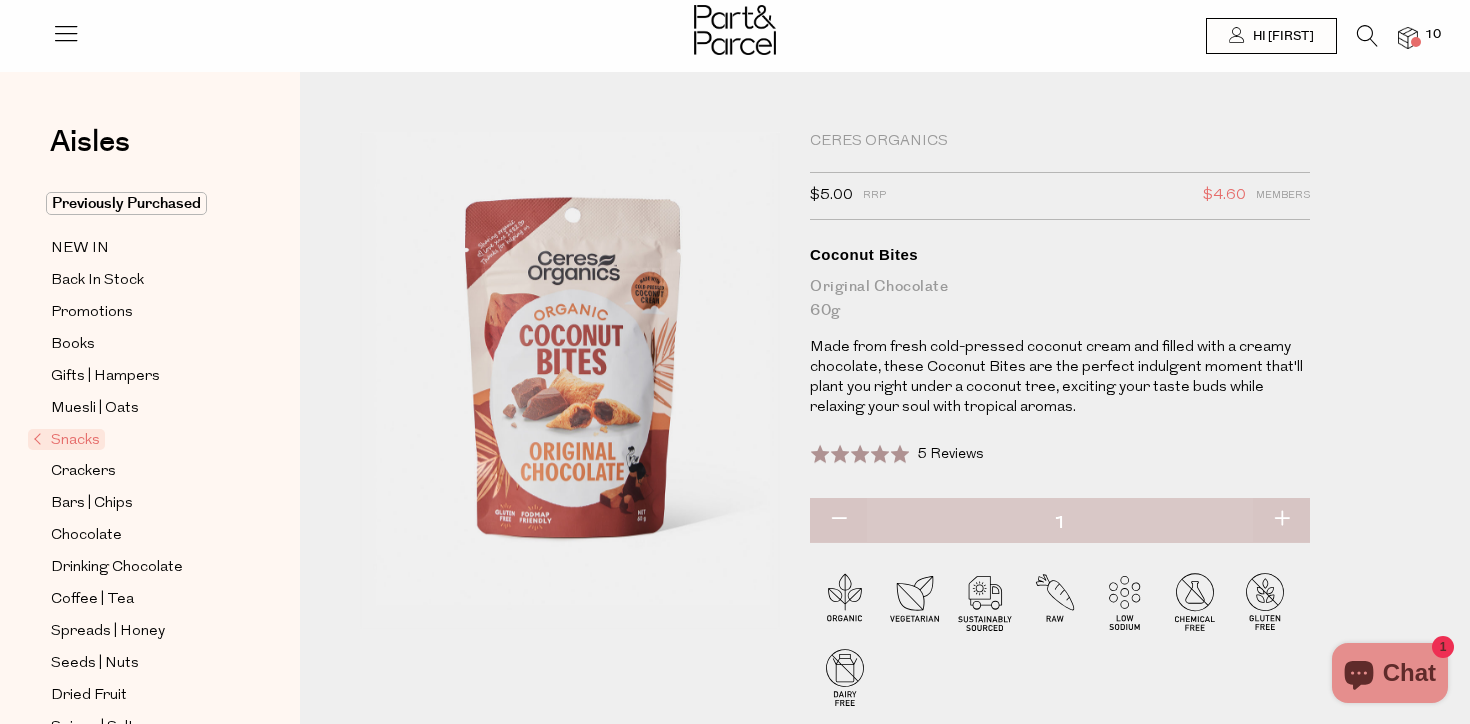 click on "5 Reviews" at bounding box center (950, 454) 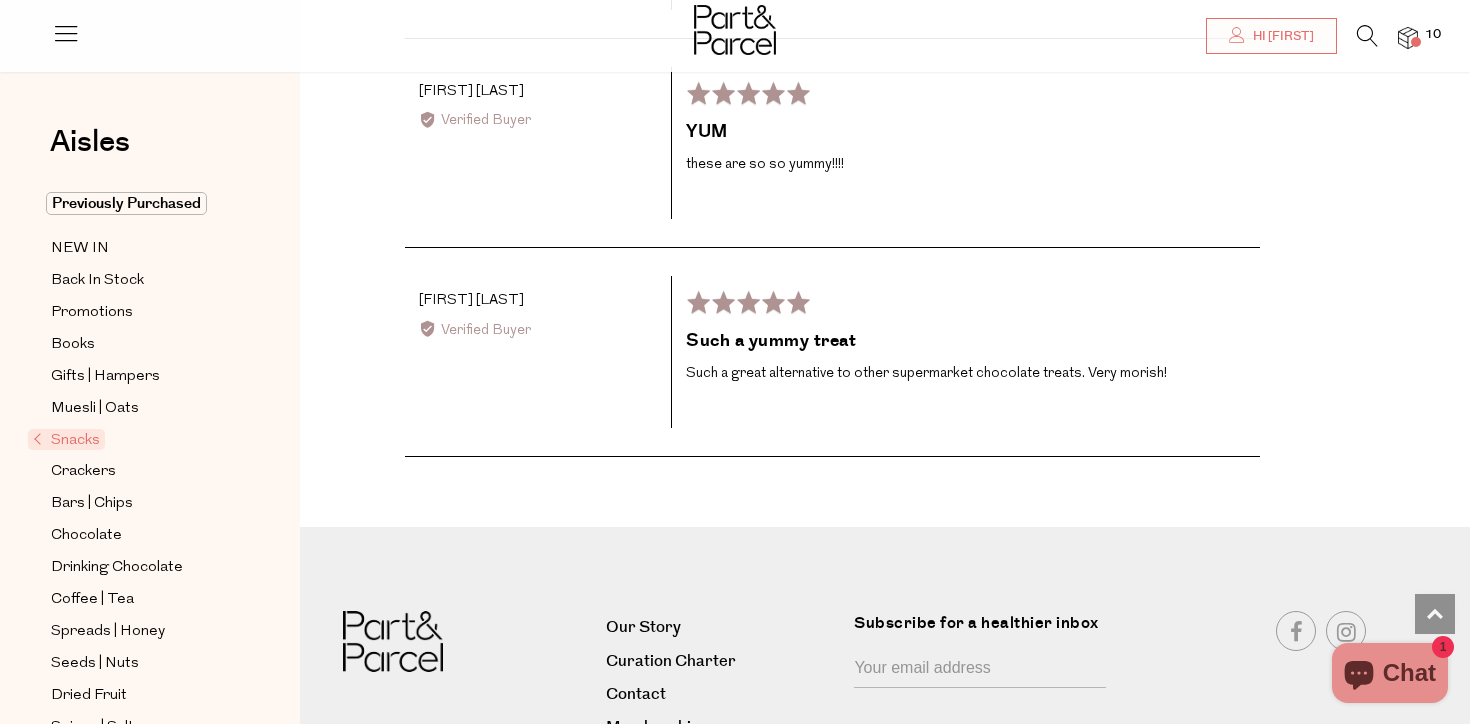 scroll, scrollTop: 4102, scrollLeft: 0, axis: vertical 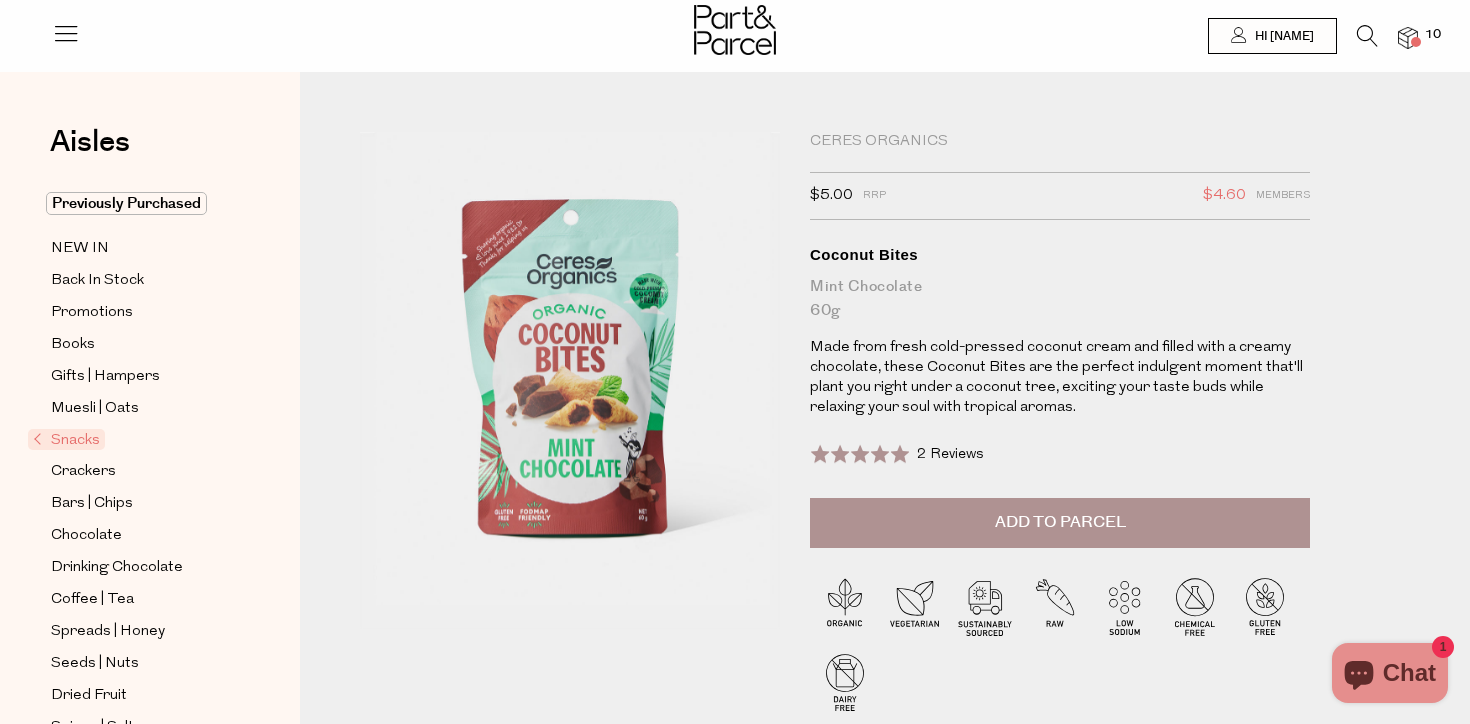 click on "Add to Parcel" at bounding box center [1060, 523] 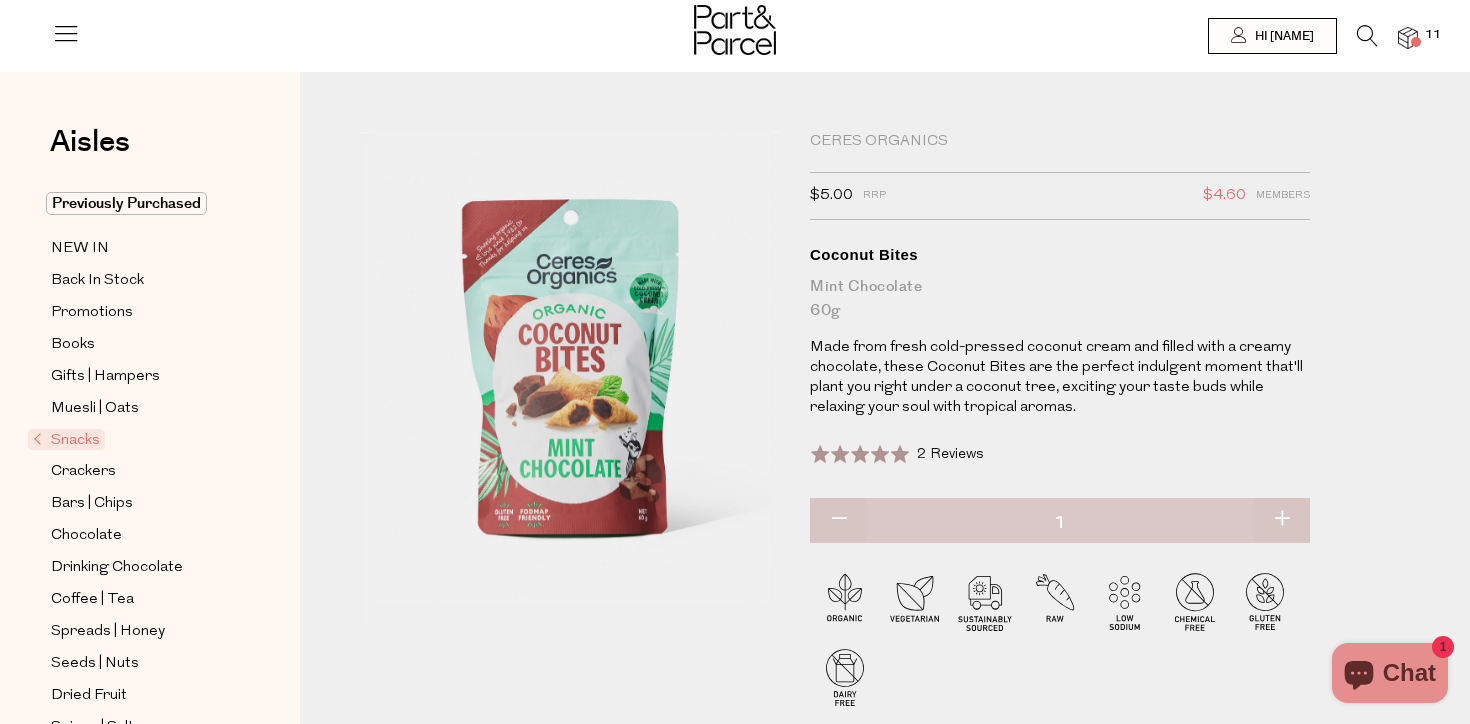 click at bounding box center (860, 454) 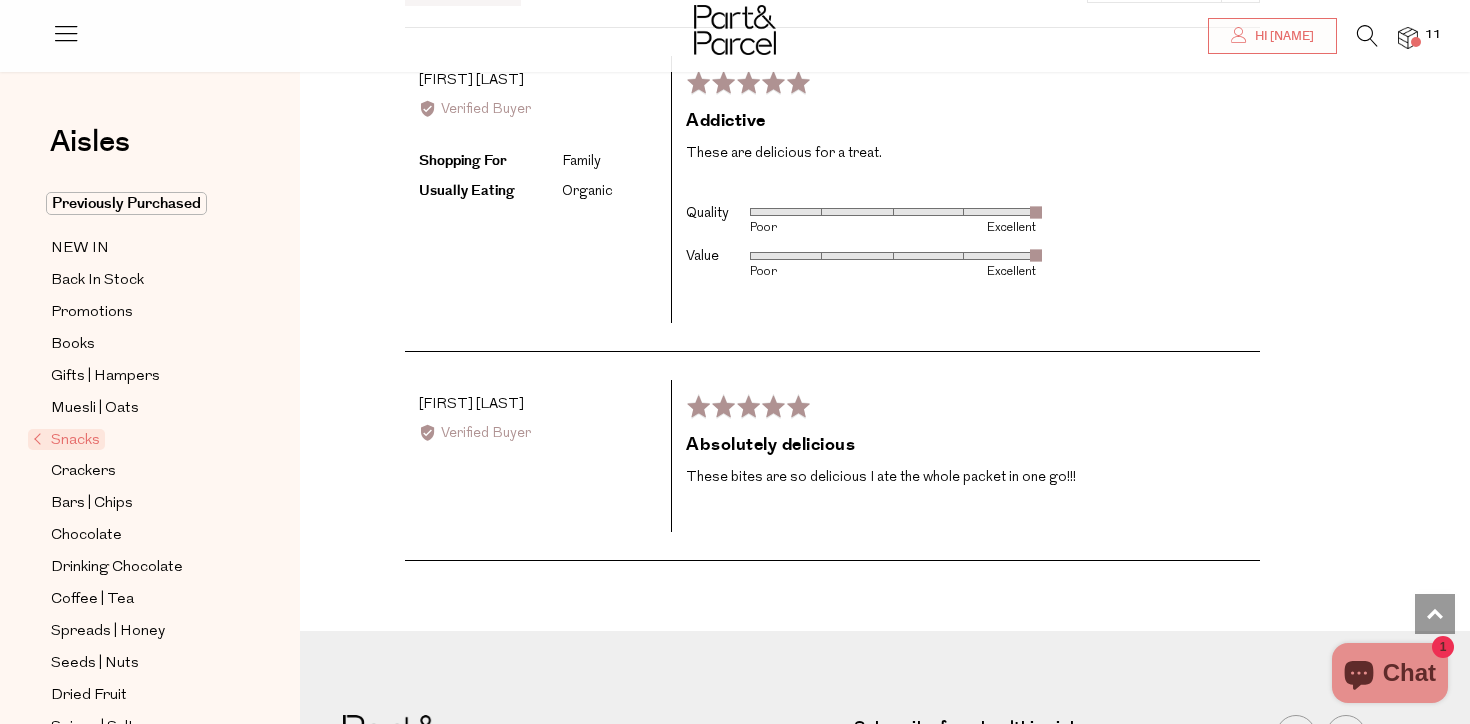 scroll, scrollTop: 3107, scrollLeft: 0, axis: vertical 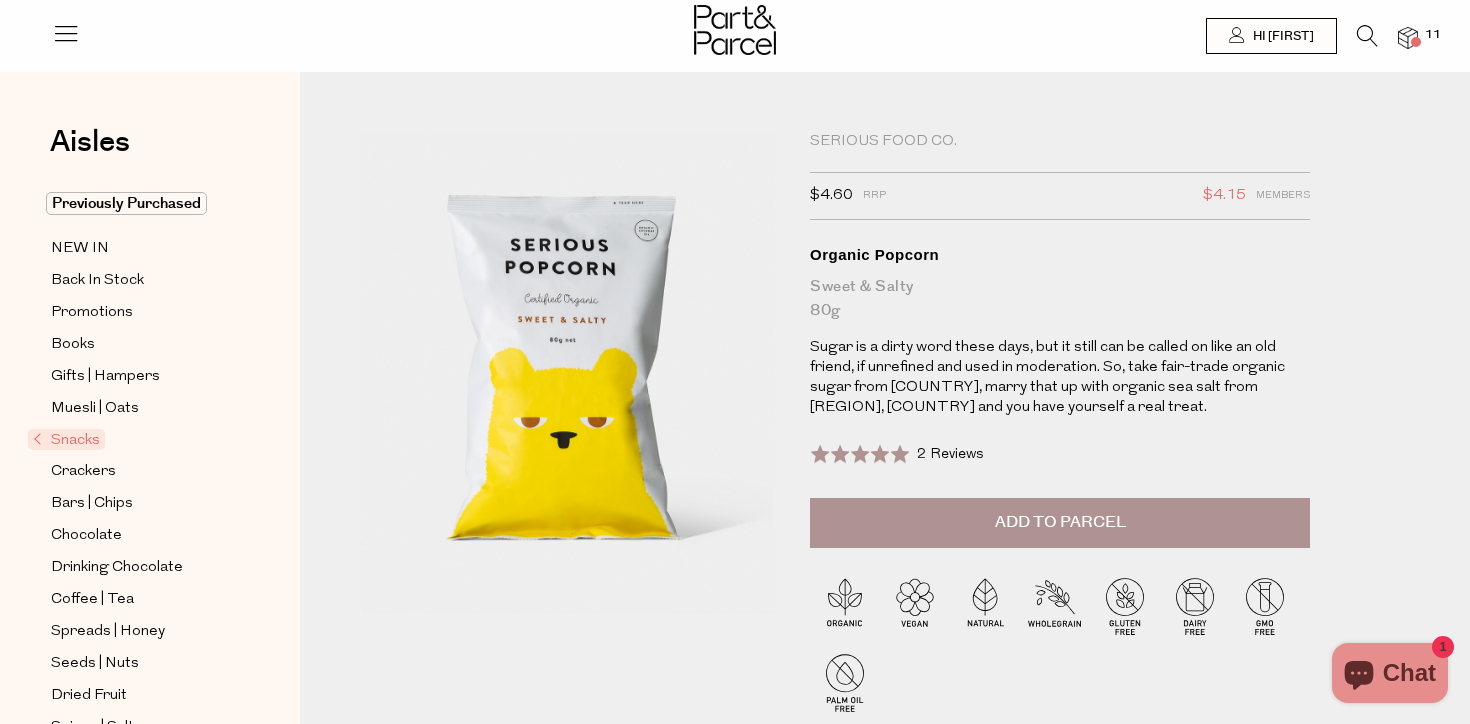 click on "Add to Parcel" at bounding box center [1060, 522] 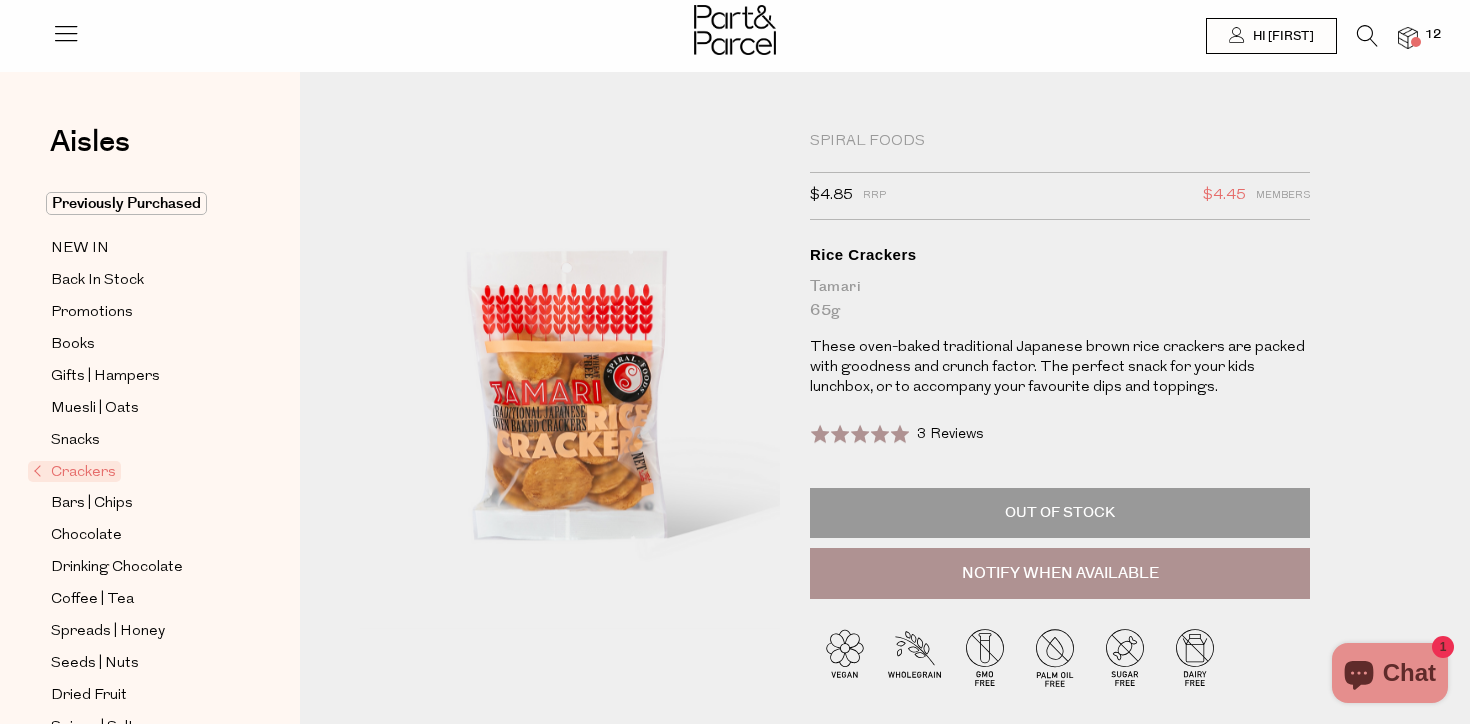 scroll, scrollTop: 0, scrollLeft: 0, axis: both 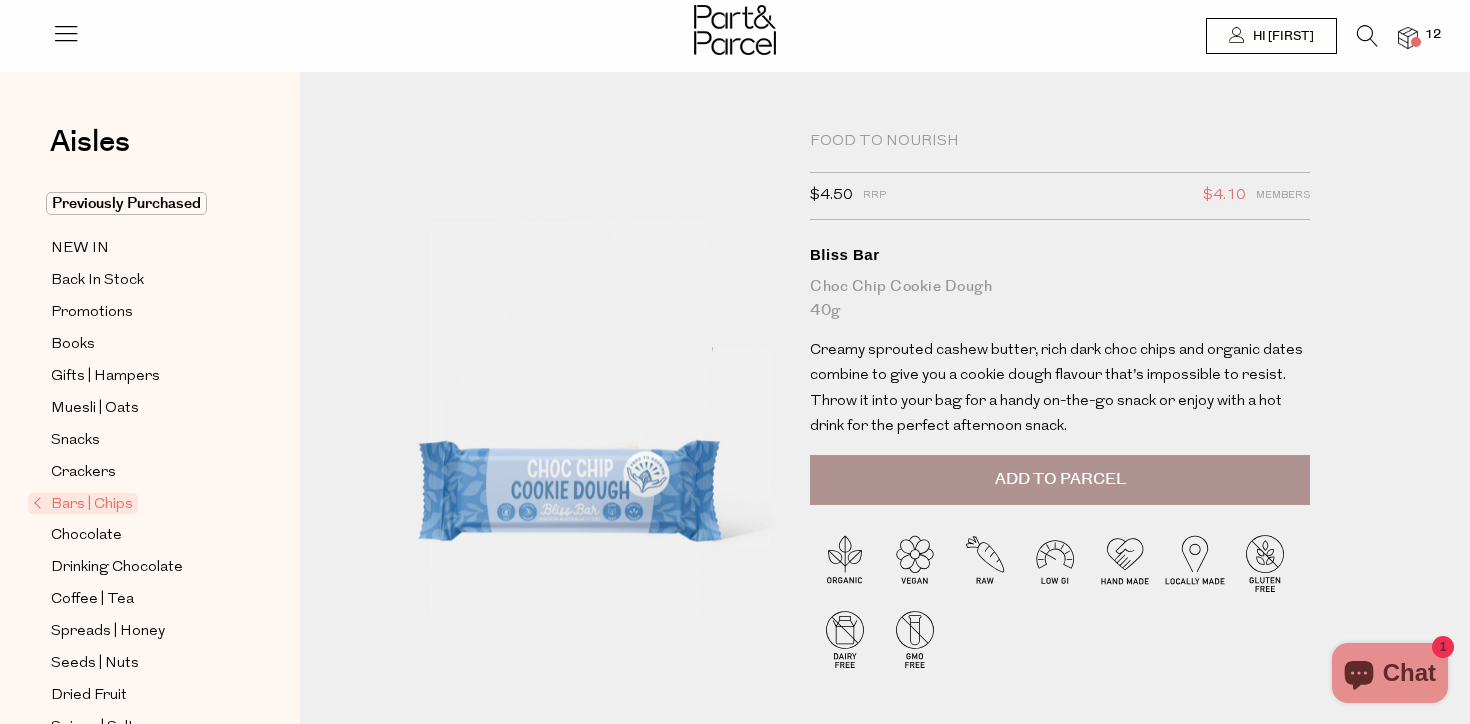 click at bounding box center [1408, 38] 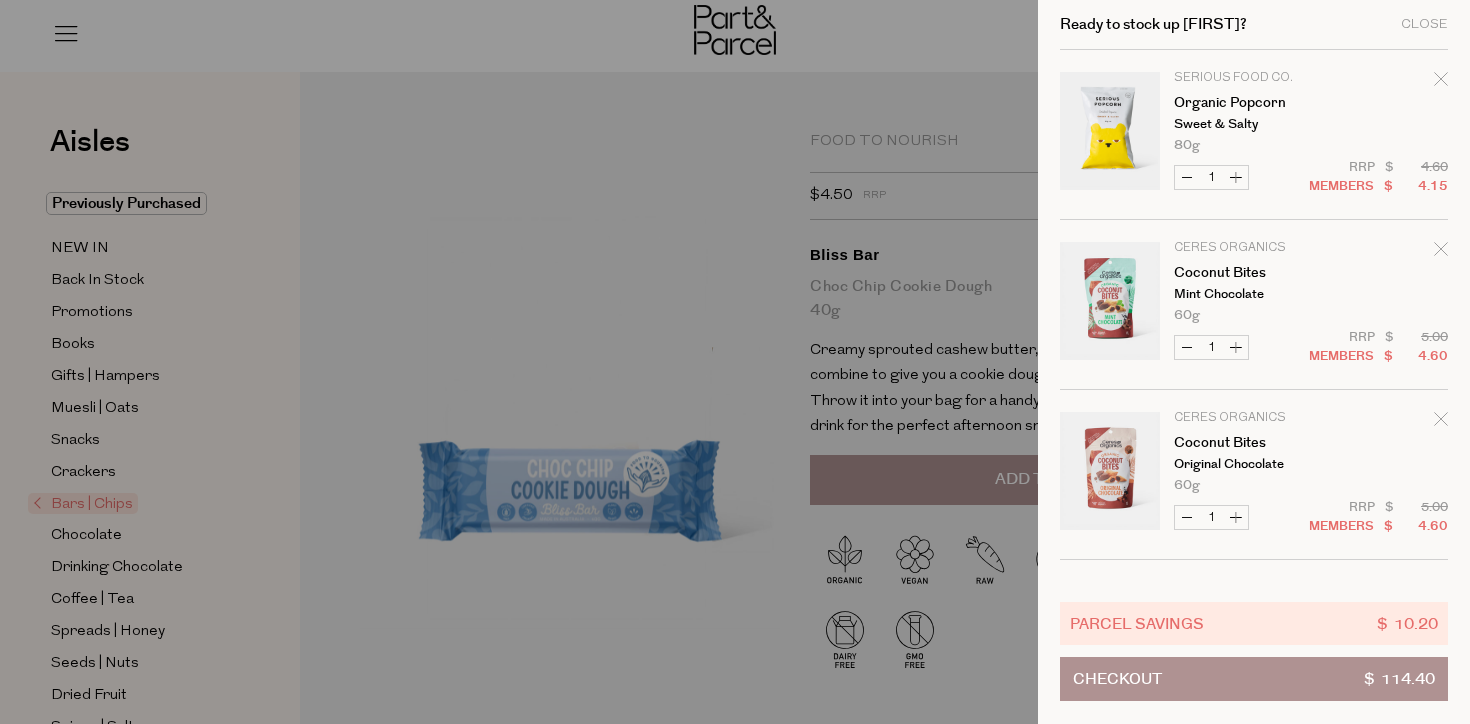 click at bounding box center [735, 362] 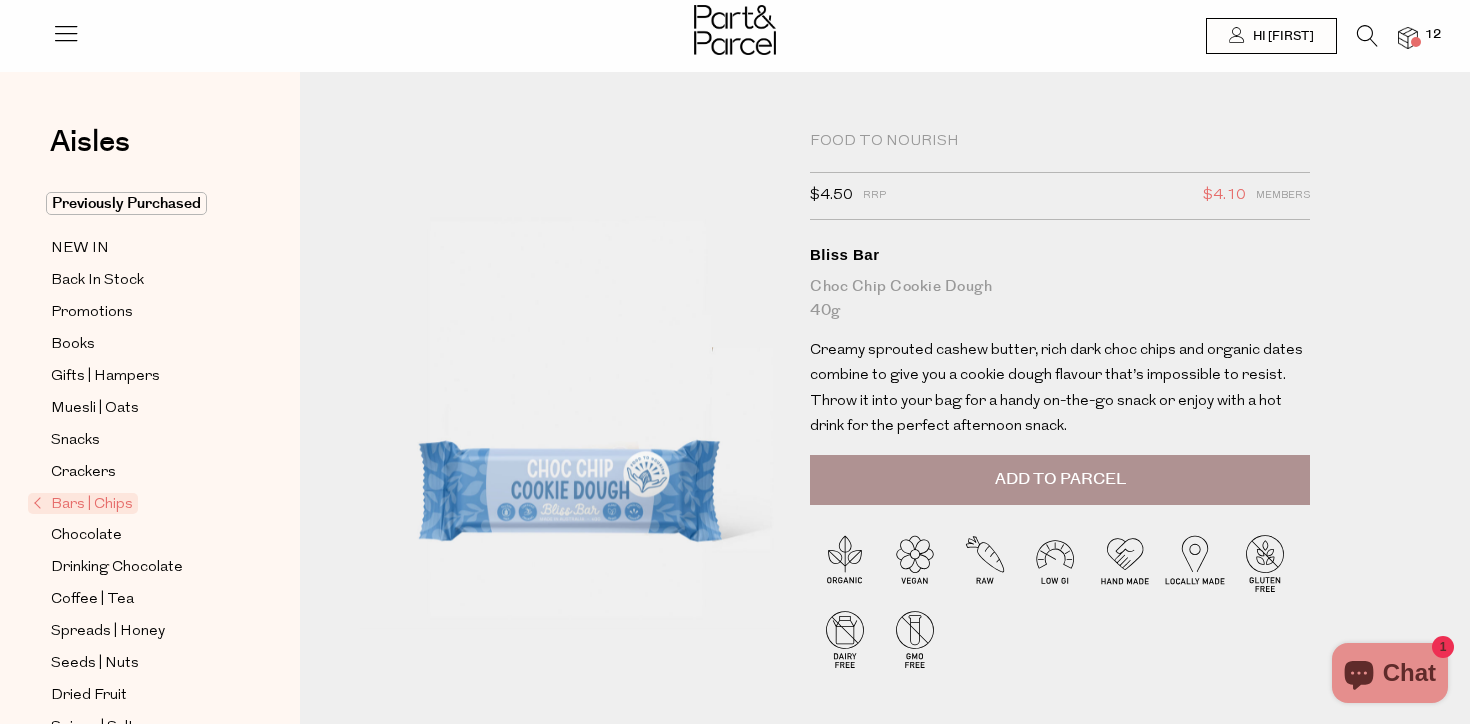 click on "Add to Parcel" at bounding box center [1060, 480] 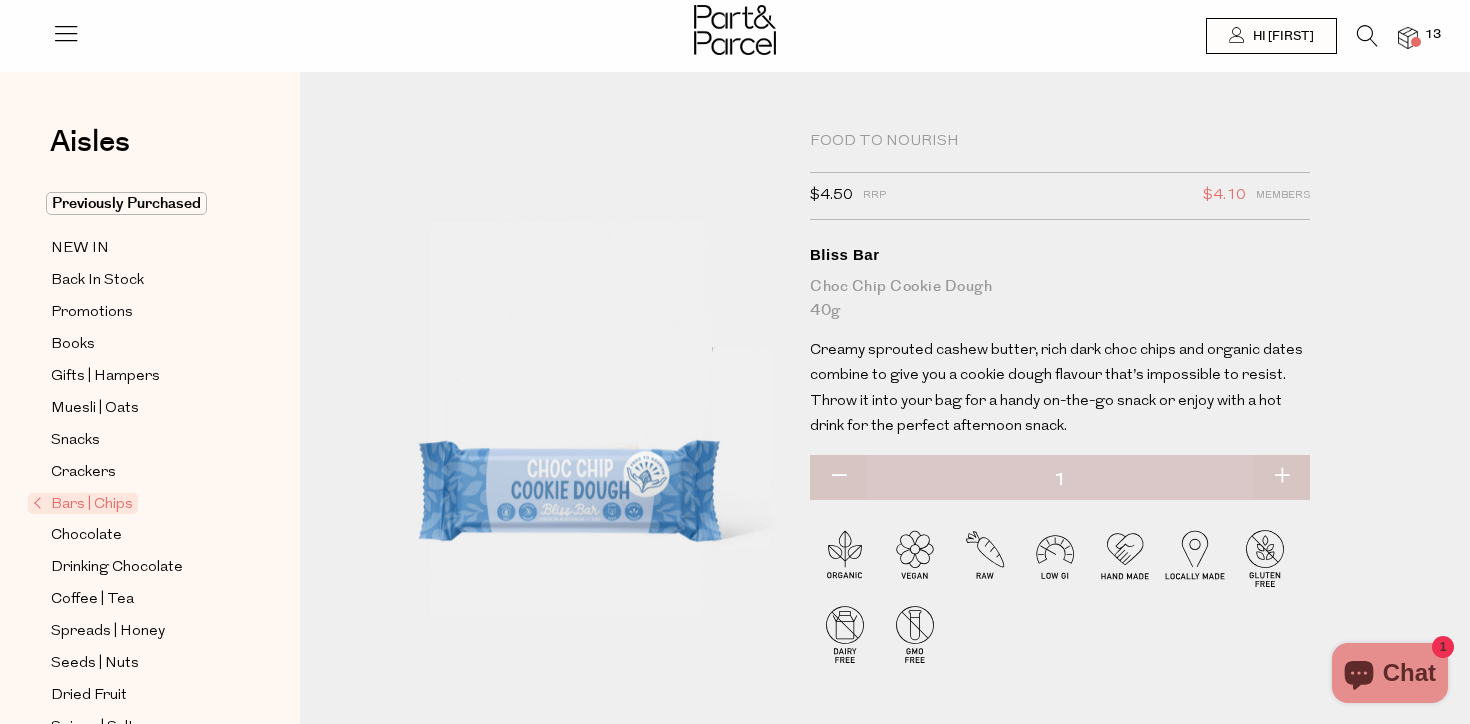 click at bounding box center (735, 32) 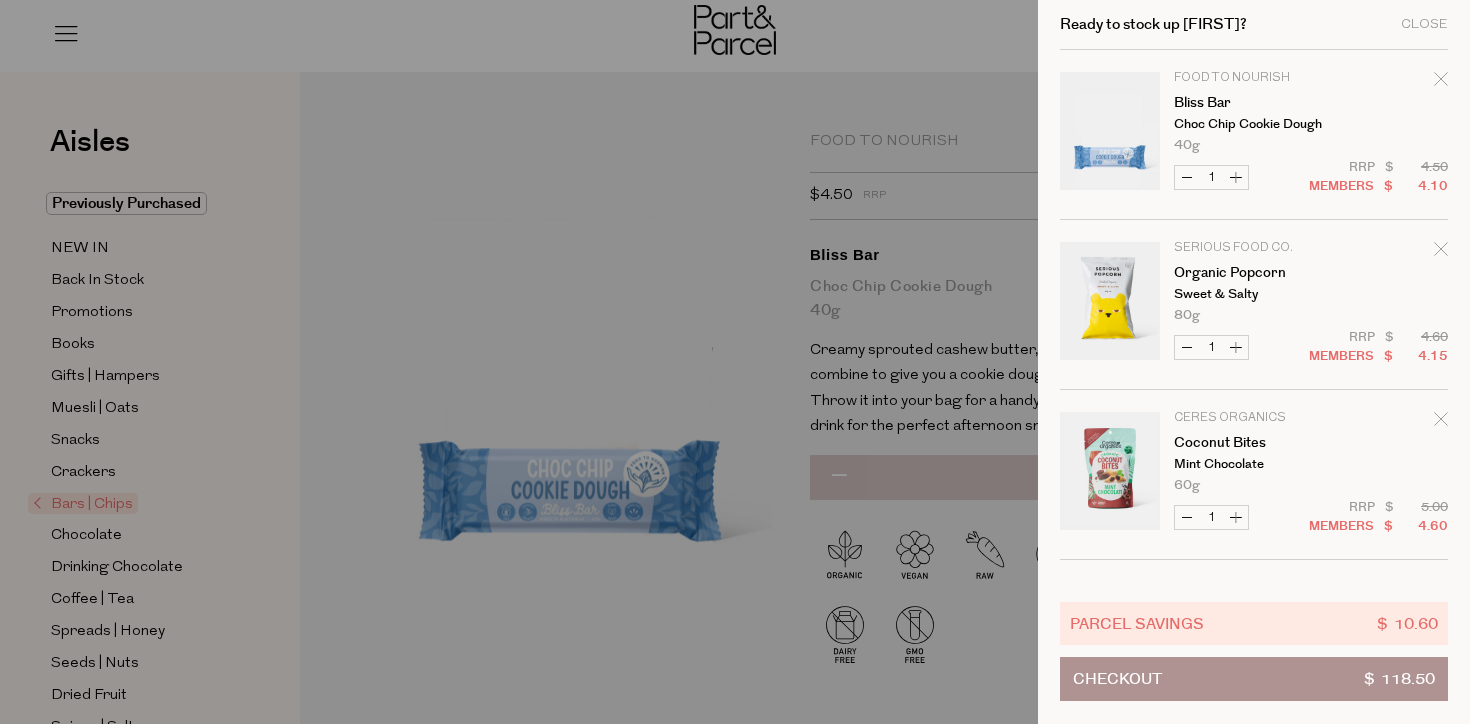 click at bounding box center [735, 362] 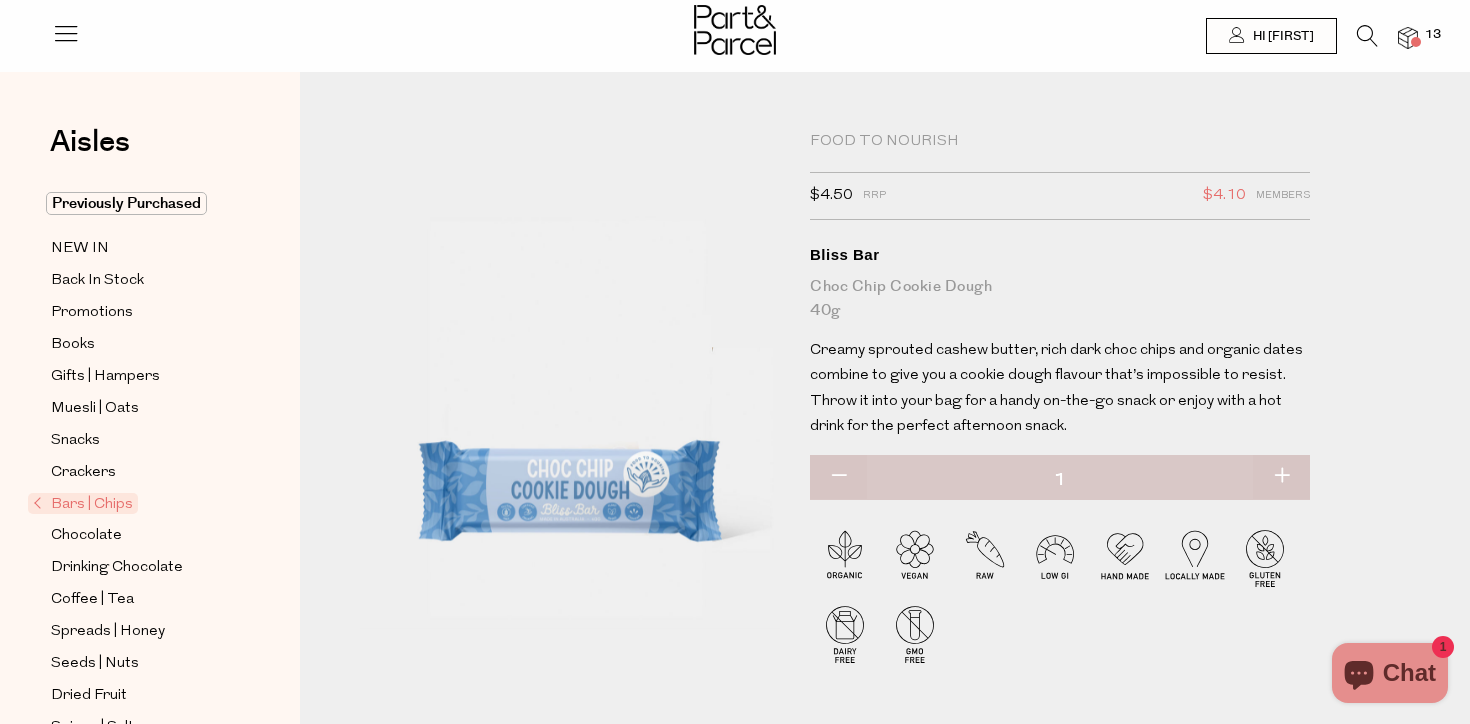 click on "Bars | Chips" at bounding box center (83, 503) 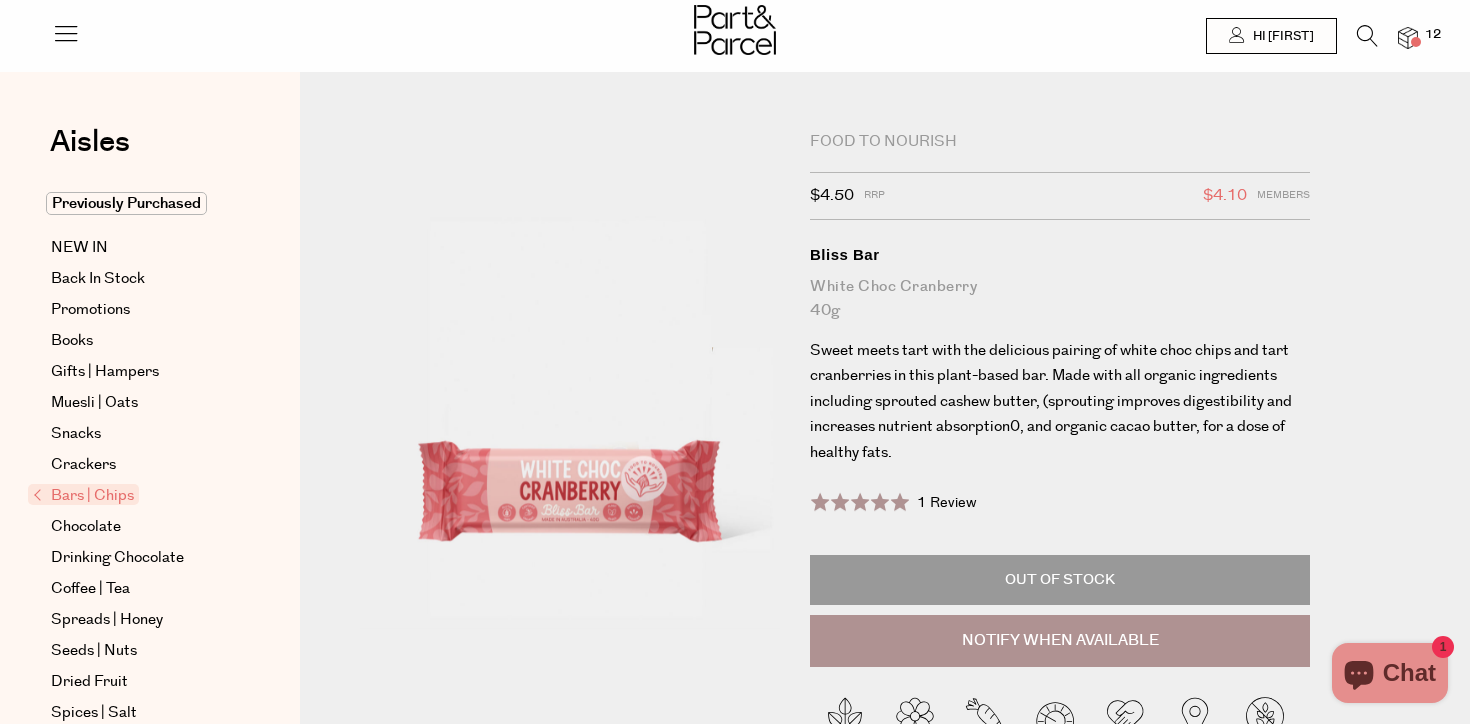 scroll, scrollTop: 0, scrollLeft: 0, axis: both 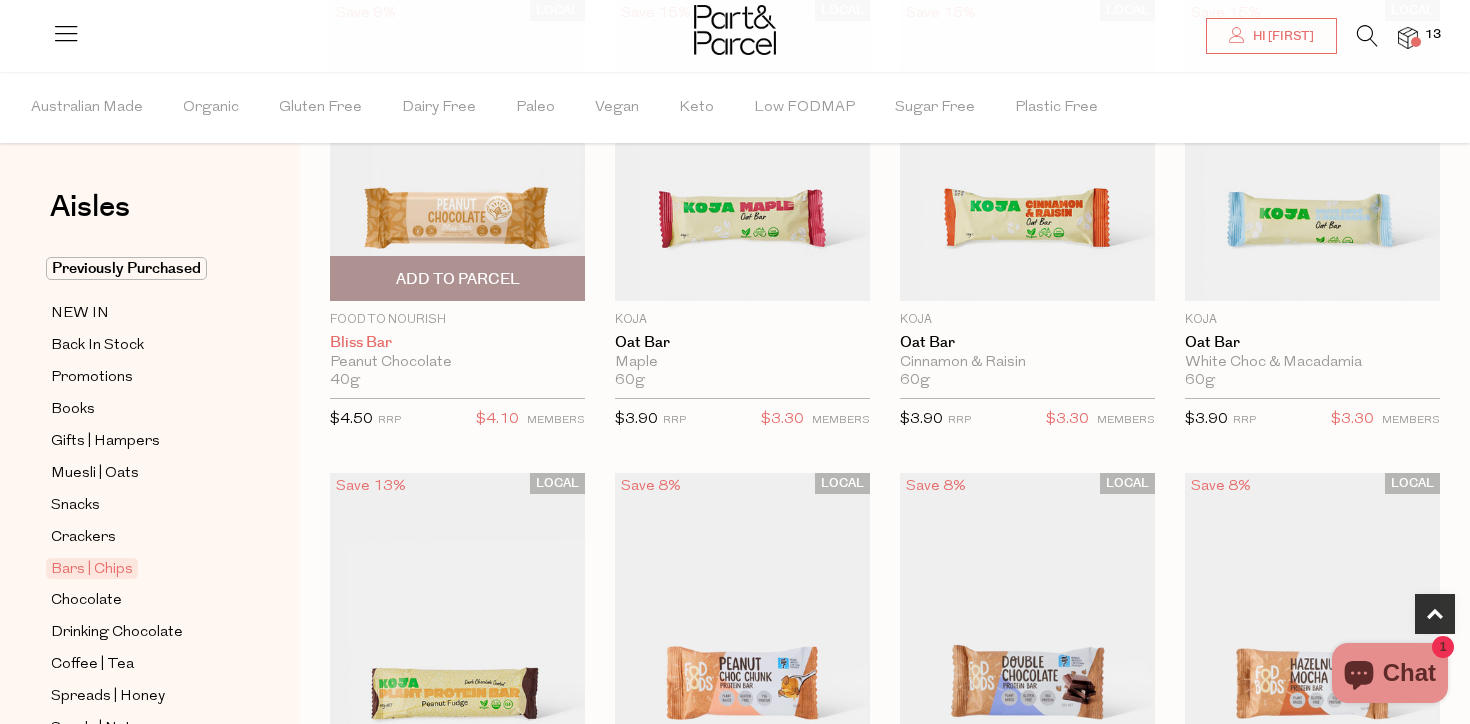 click on "Bliss Bar" at bounding box center (457, 343) 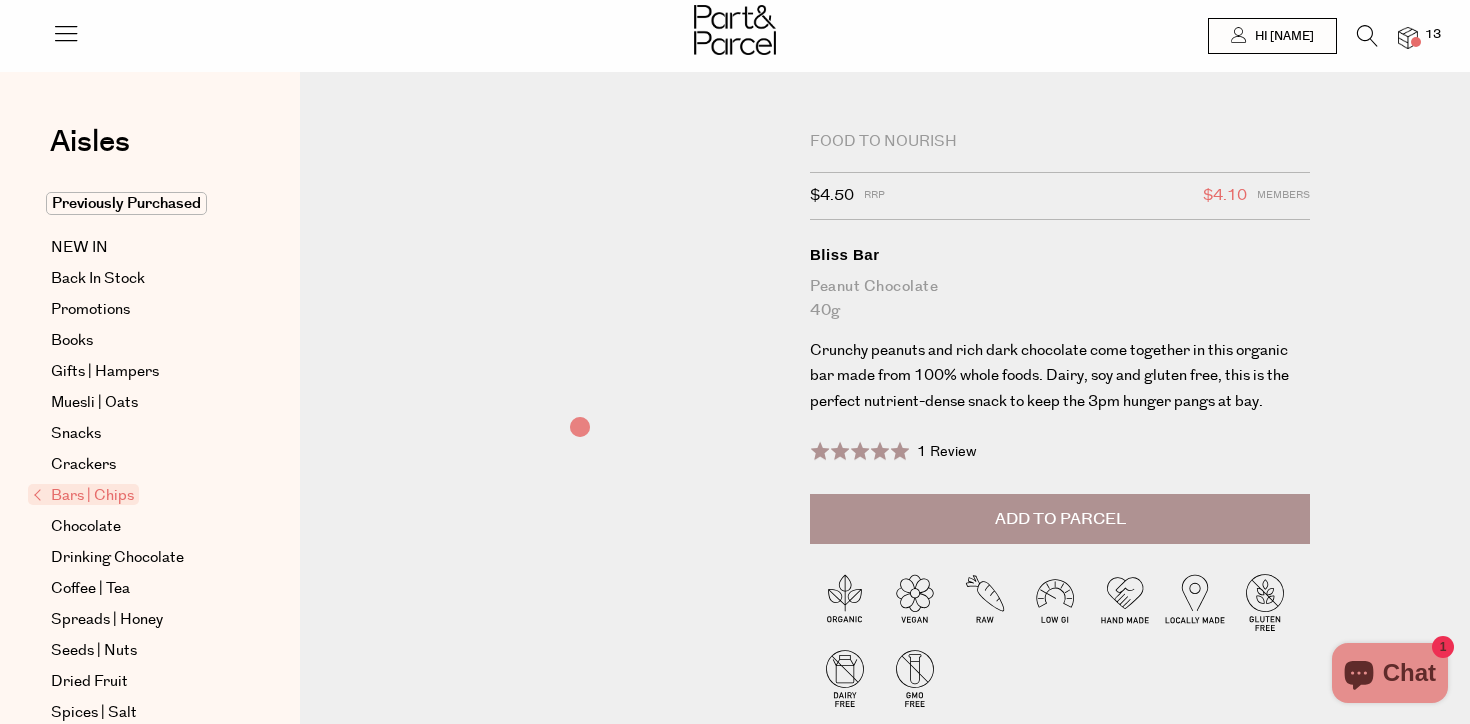 scroll, scrollTop: 0, scrollLeft: 0, axis: both 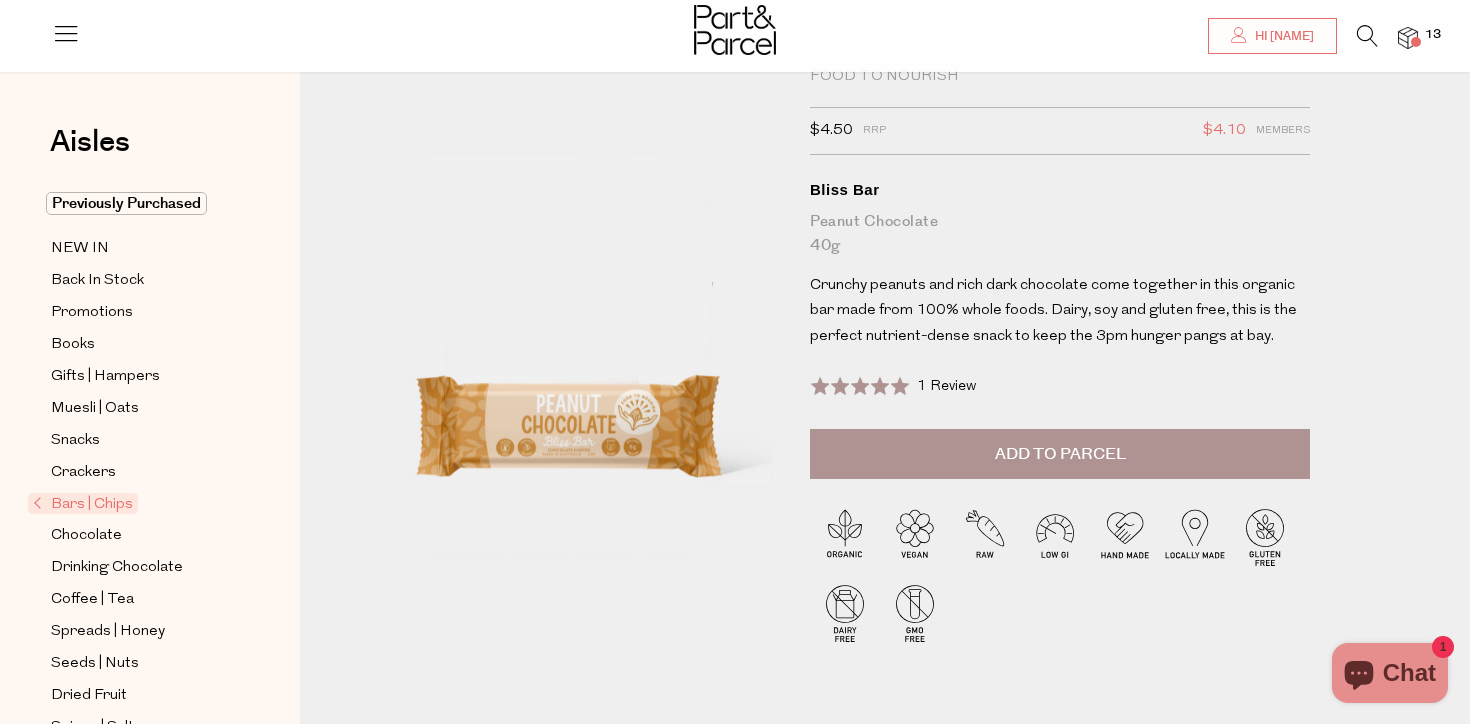 click on "Add to Parcel" at bounding box center (1060, 454) 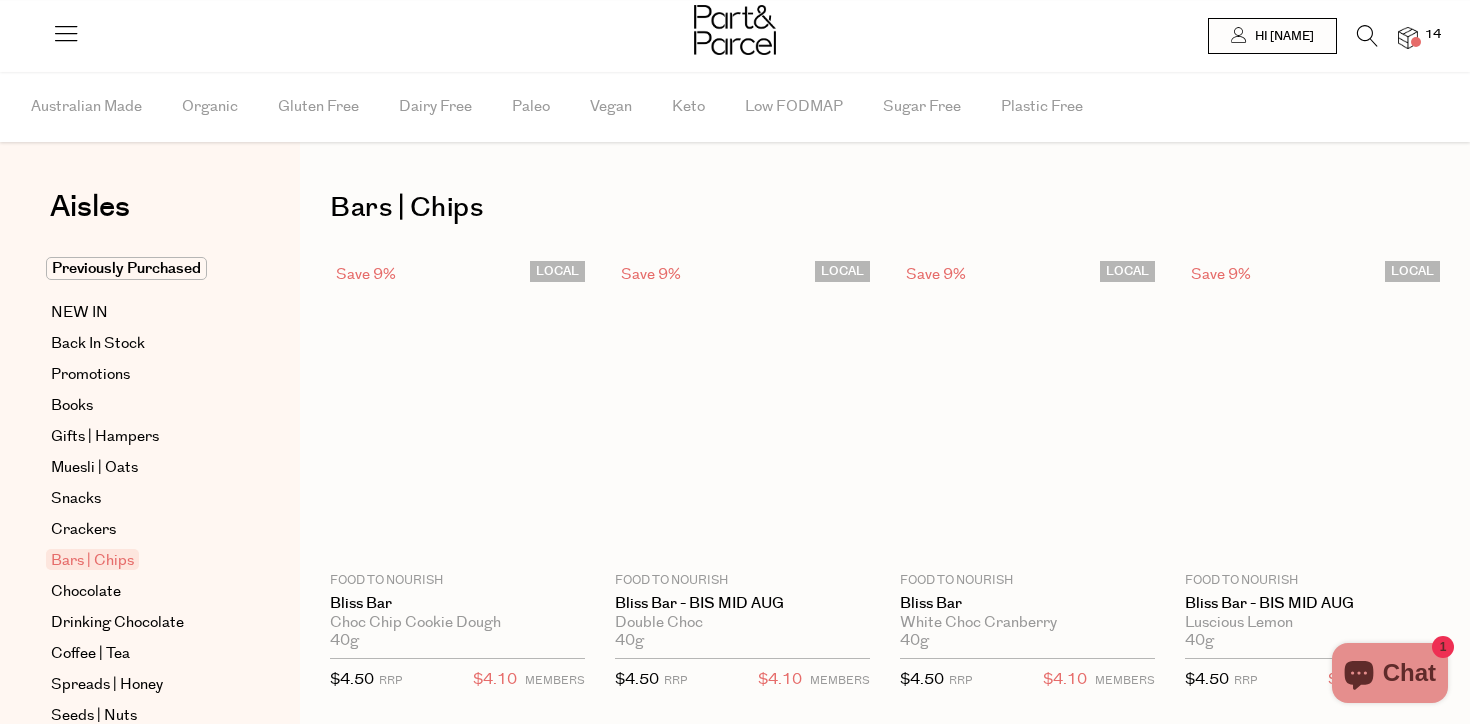 scroll, scrollTop: 837, scrollLeft: 0, axis: vertical 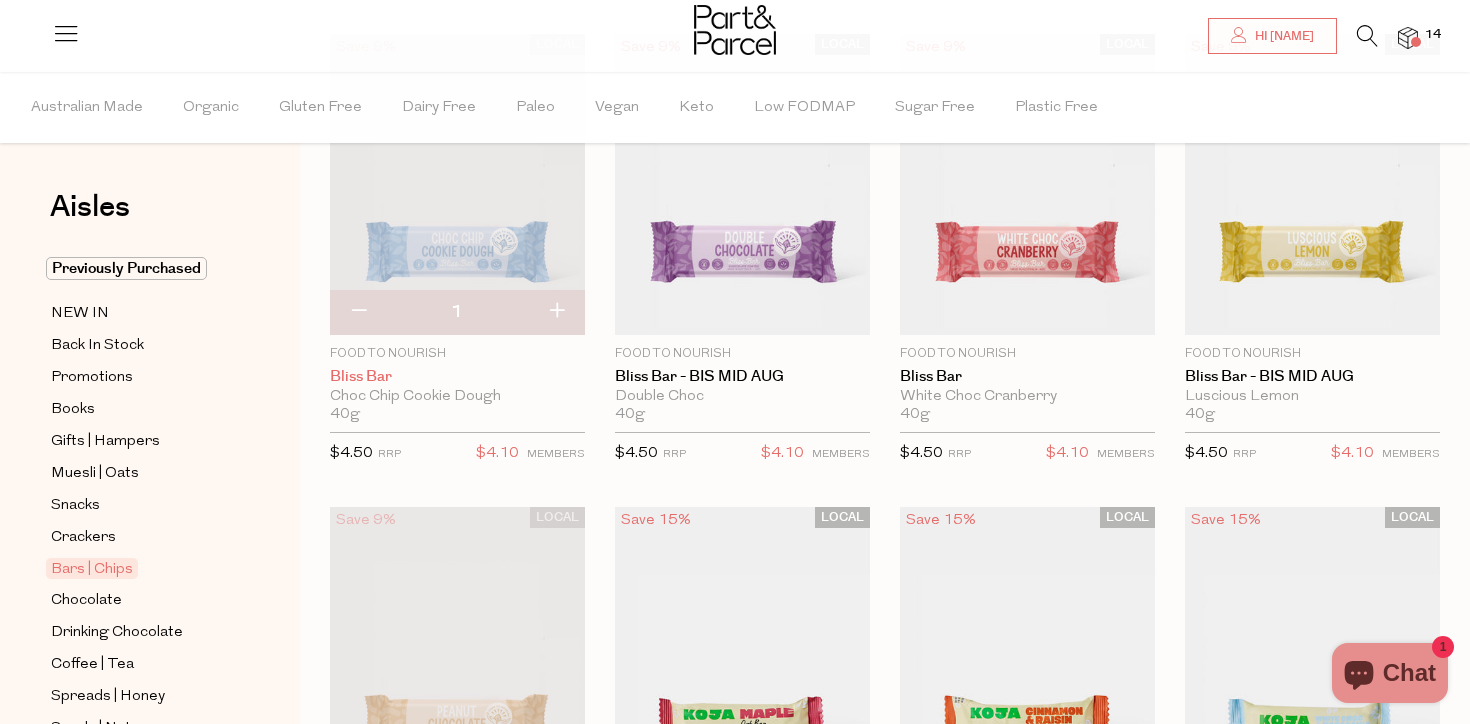 click on "Bliss Bar" at bounding box center [457, 377] 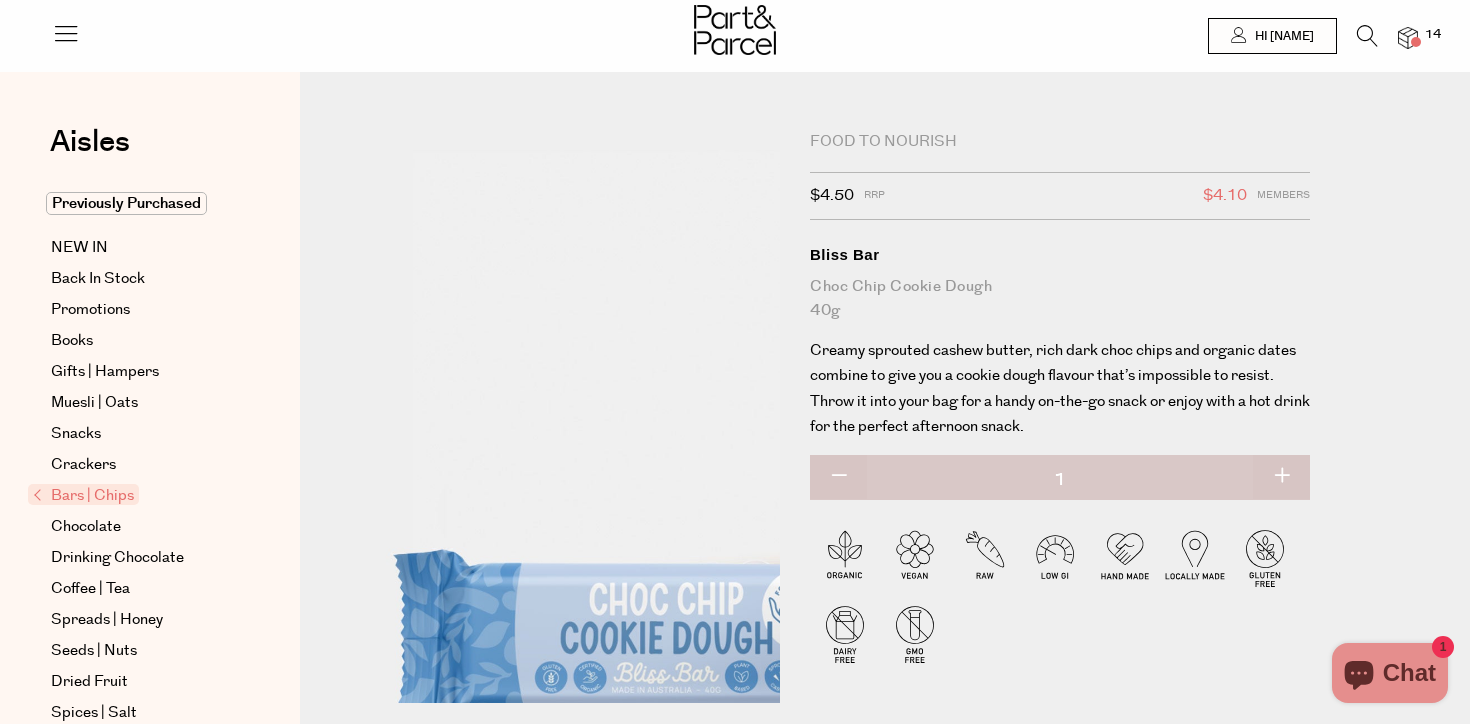 scroll, scrollTop: 0, scrollLeft: 0, axis: both 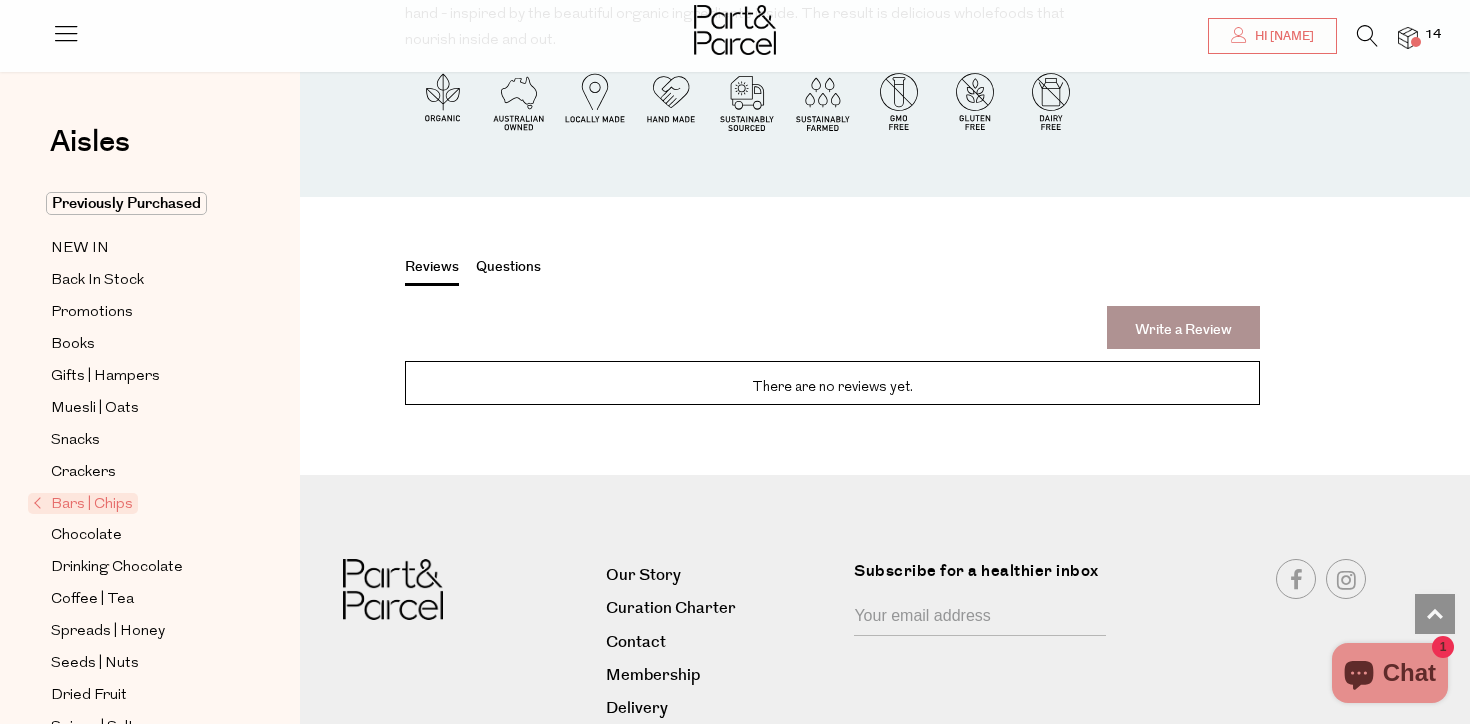 click on "Bars | Chips" at bounding box center (83, 503) 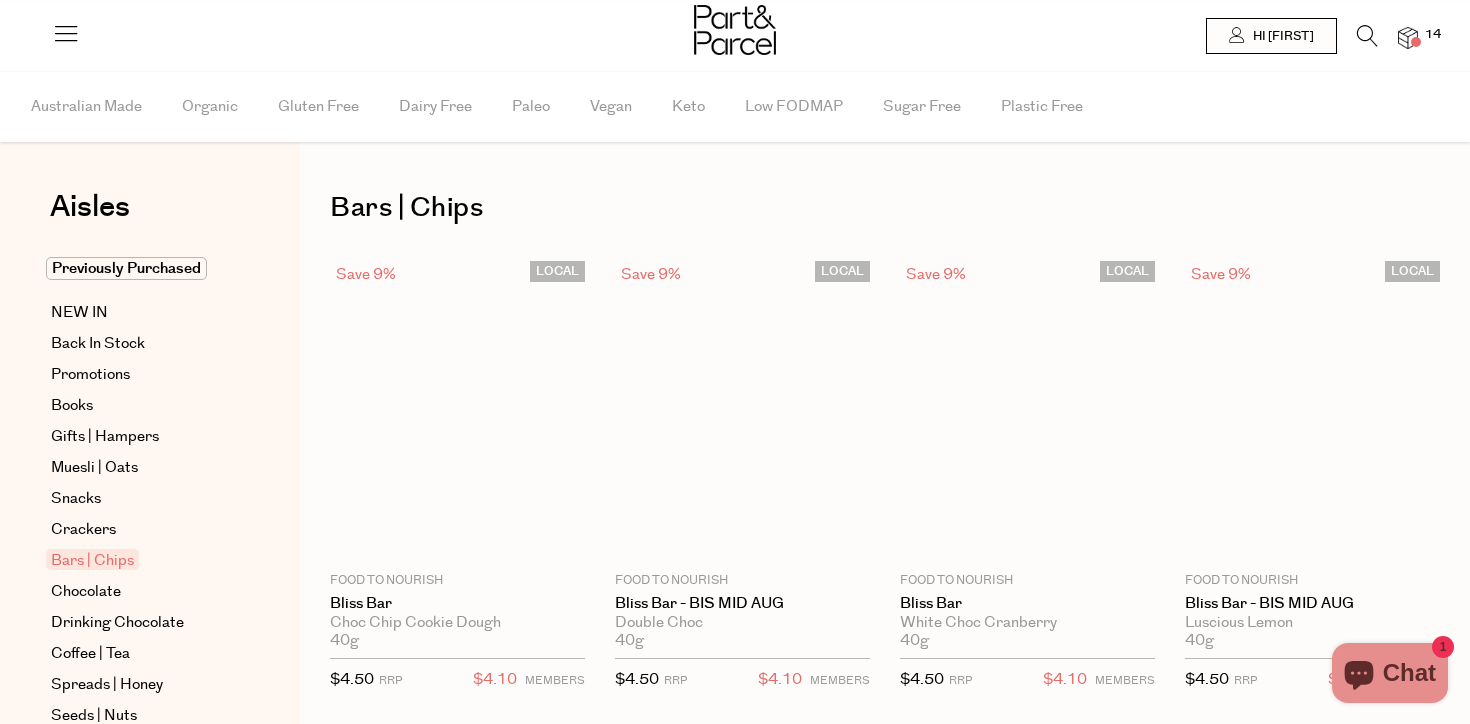 scroll, scrollTop: 0, scrollLeft: 0, axis: both 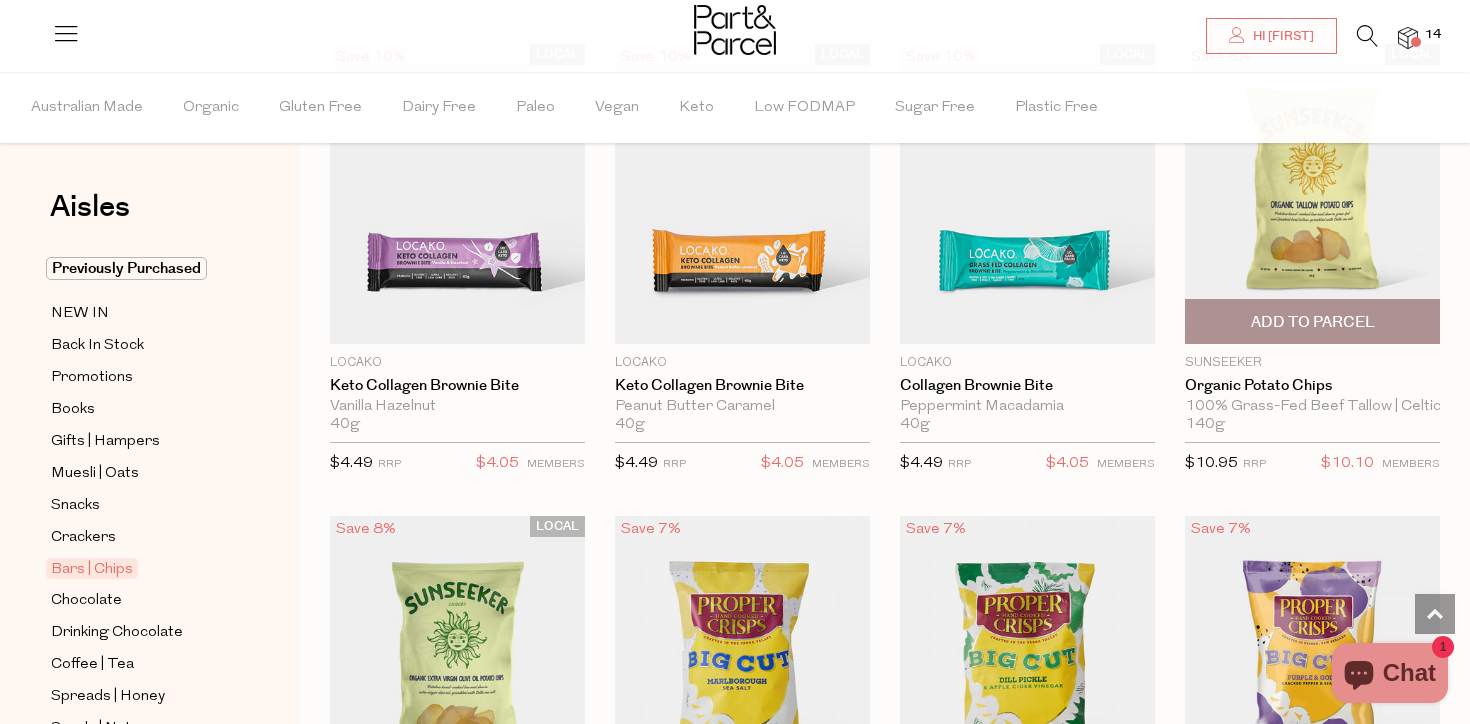 click on "Add To Parcel" at bounding box center (1313, 322) 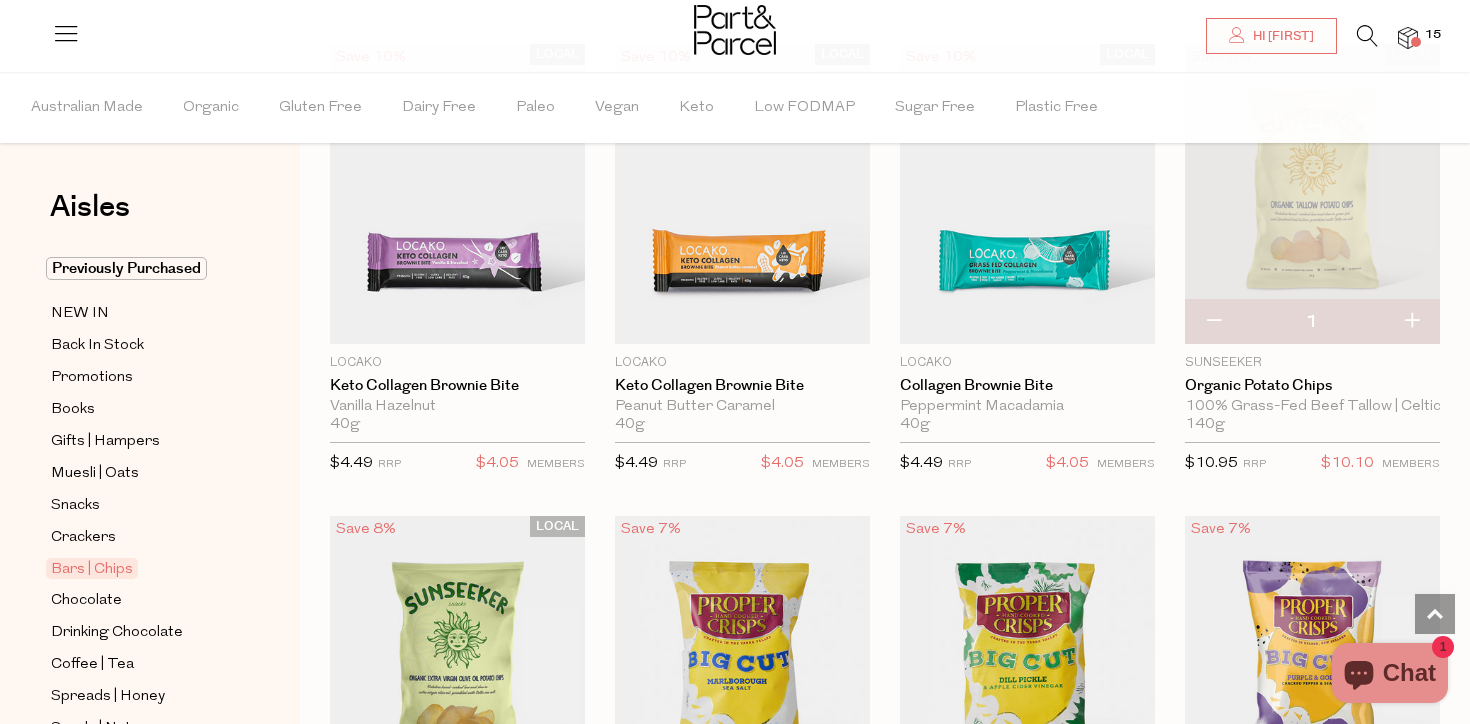 click at bounding box center (1411, 322) 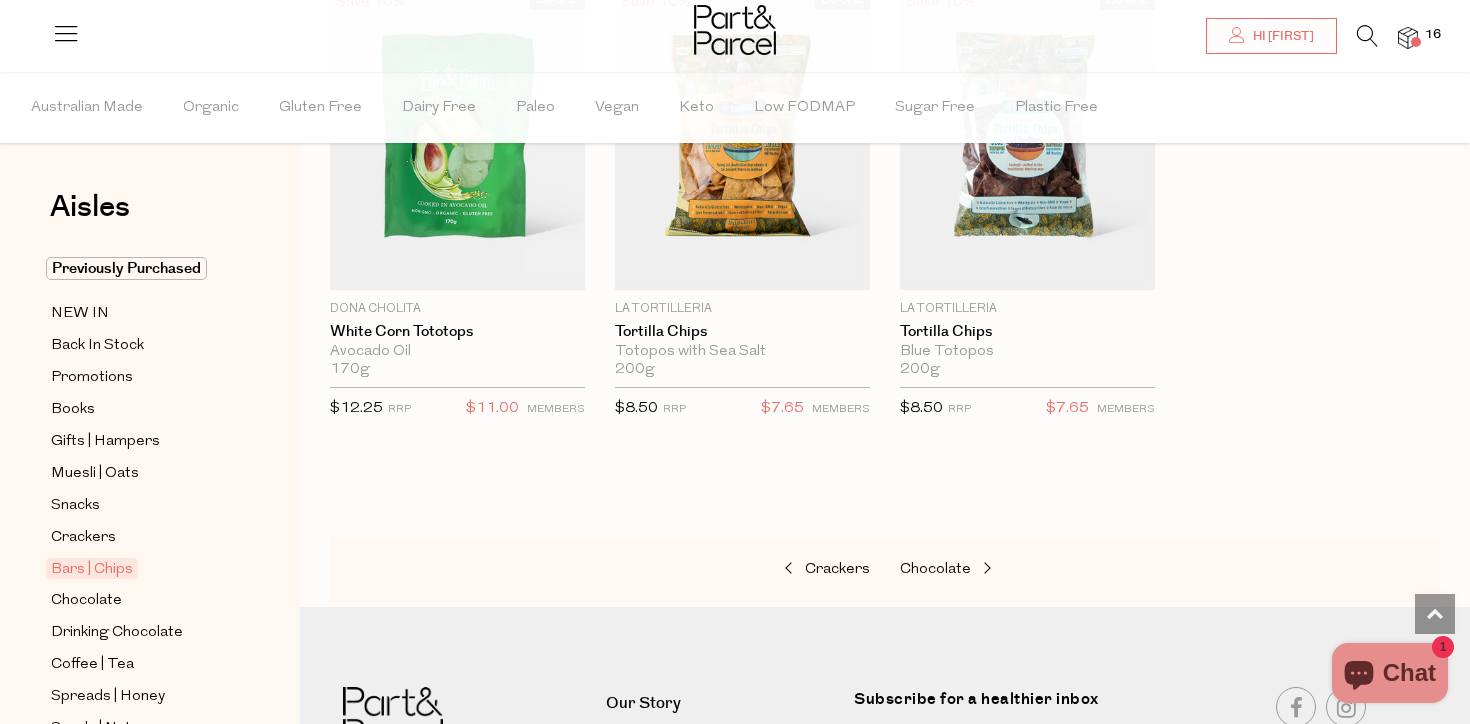 scroll, scrollTop: 8322, scrollLeft: 0, axis: vertical 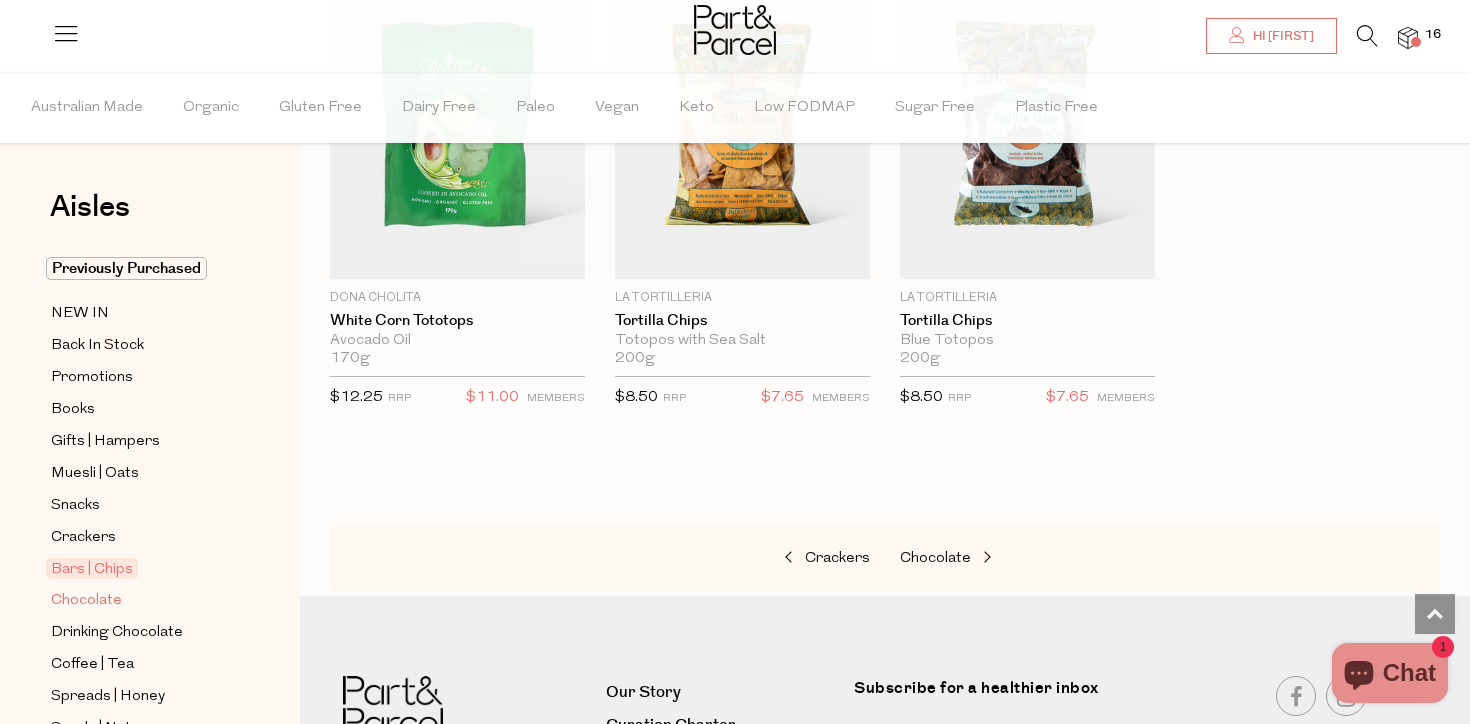 click on "Chocolate" at bounding box center (86, 601) 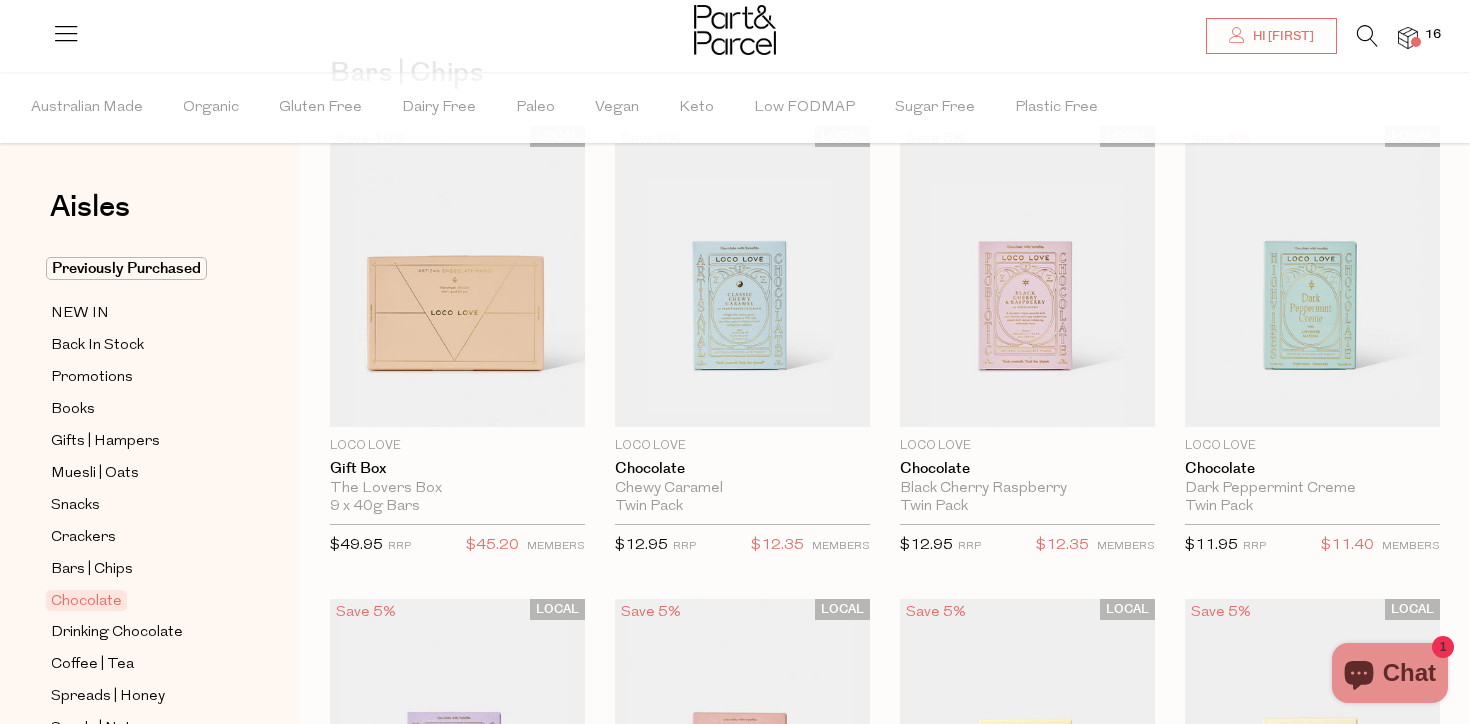 scroll, scrollTop: 0, scrollLeft: 0, axis: both 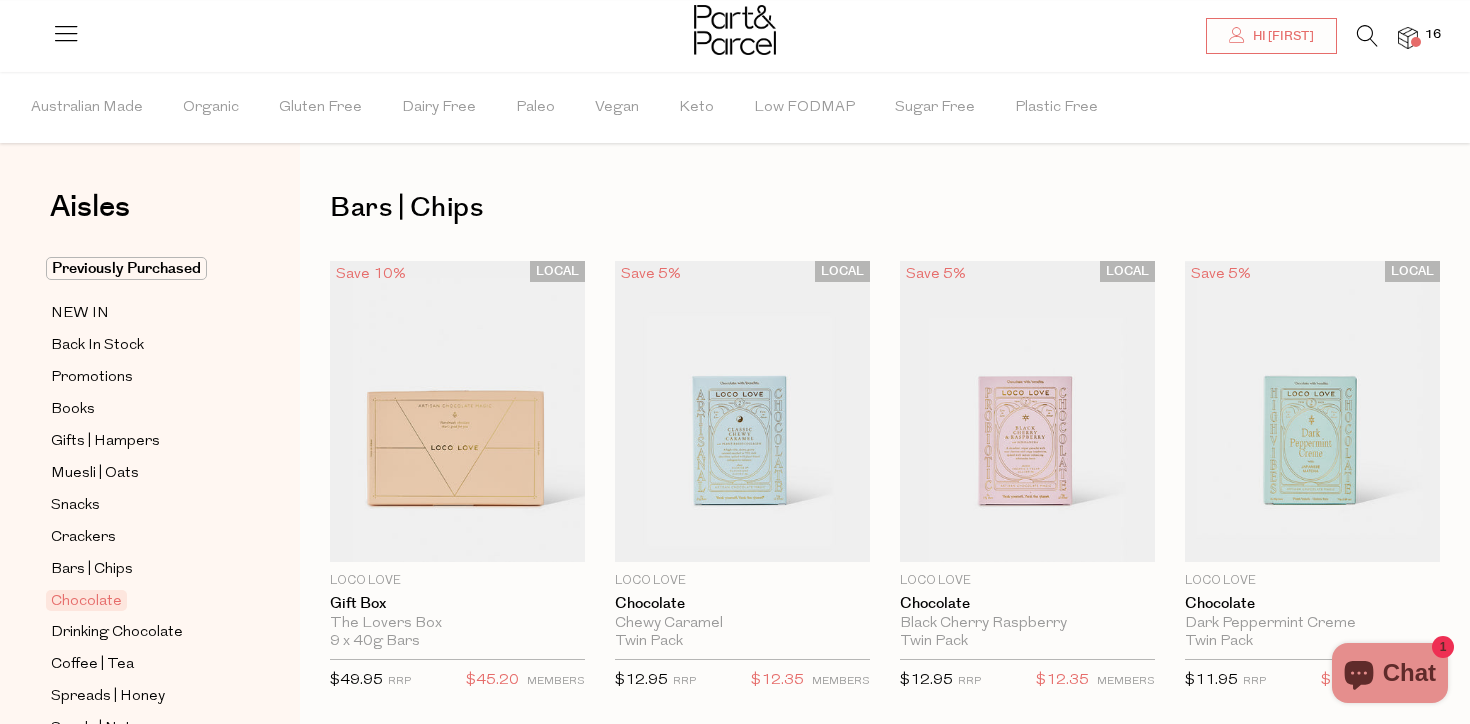 type on "2" 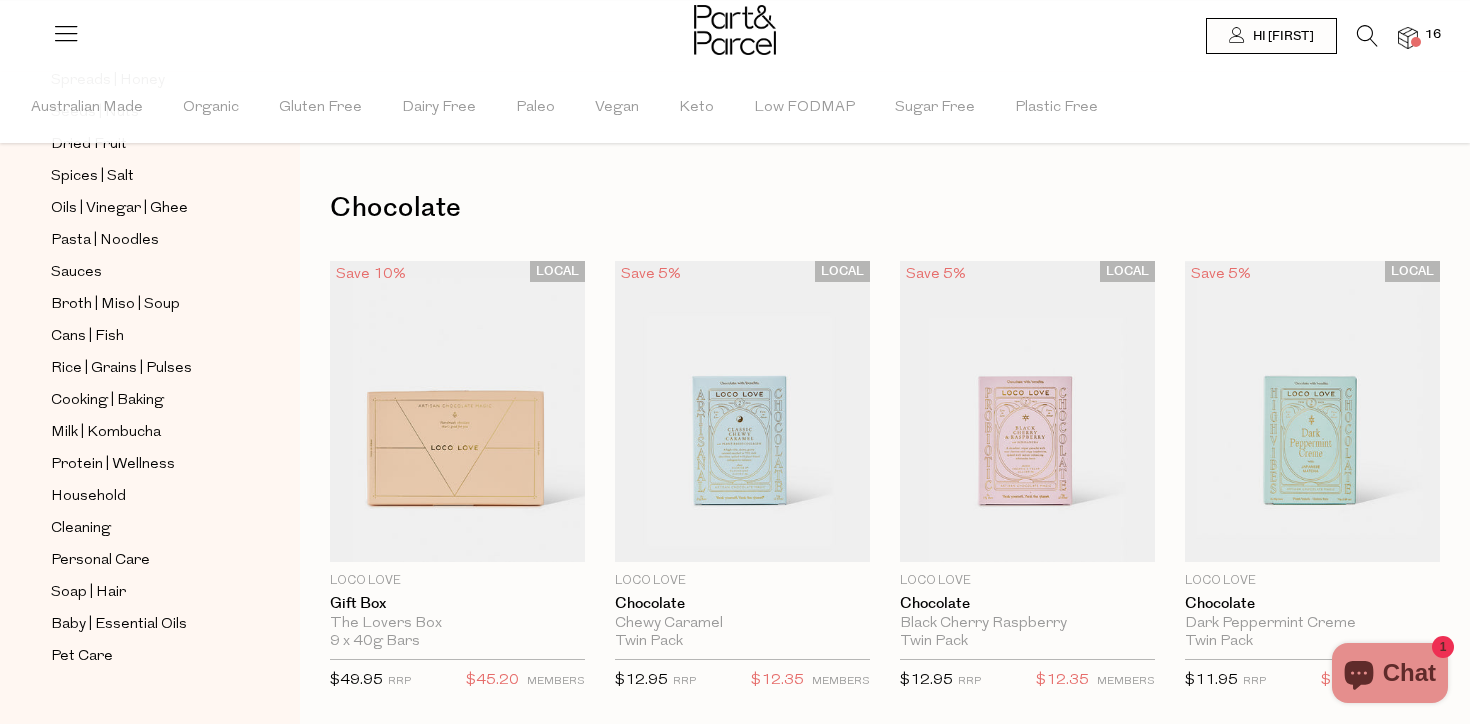 scroll, scrollTop: 627, scrollLeft: 0, axis: vertical 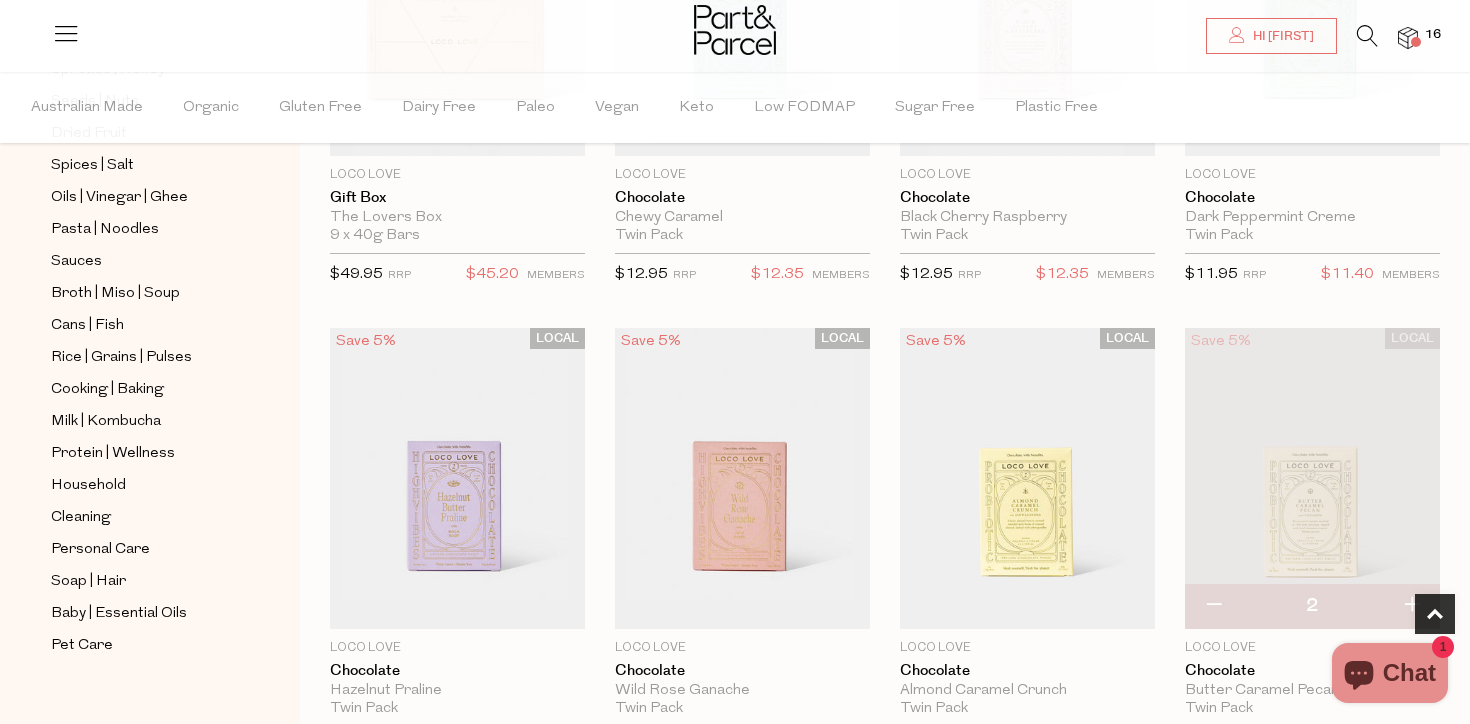 click on "Chat 1" at bounding box center (1390, 673) 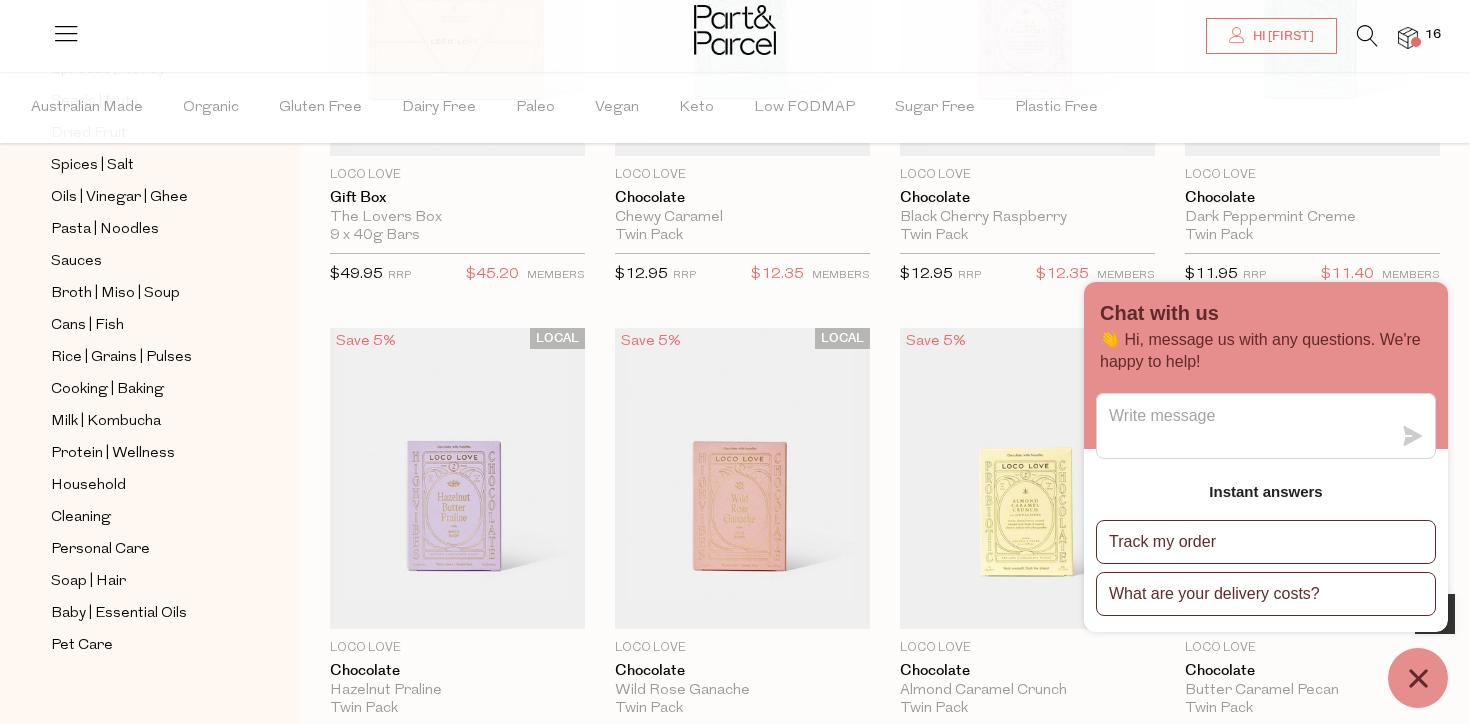 click 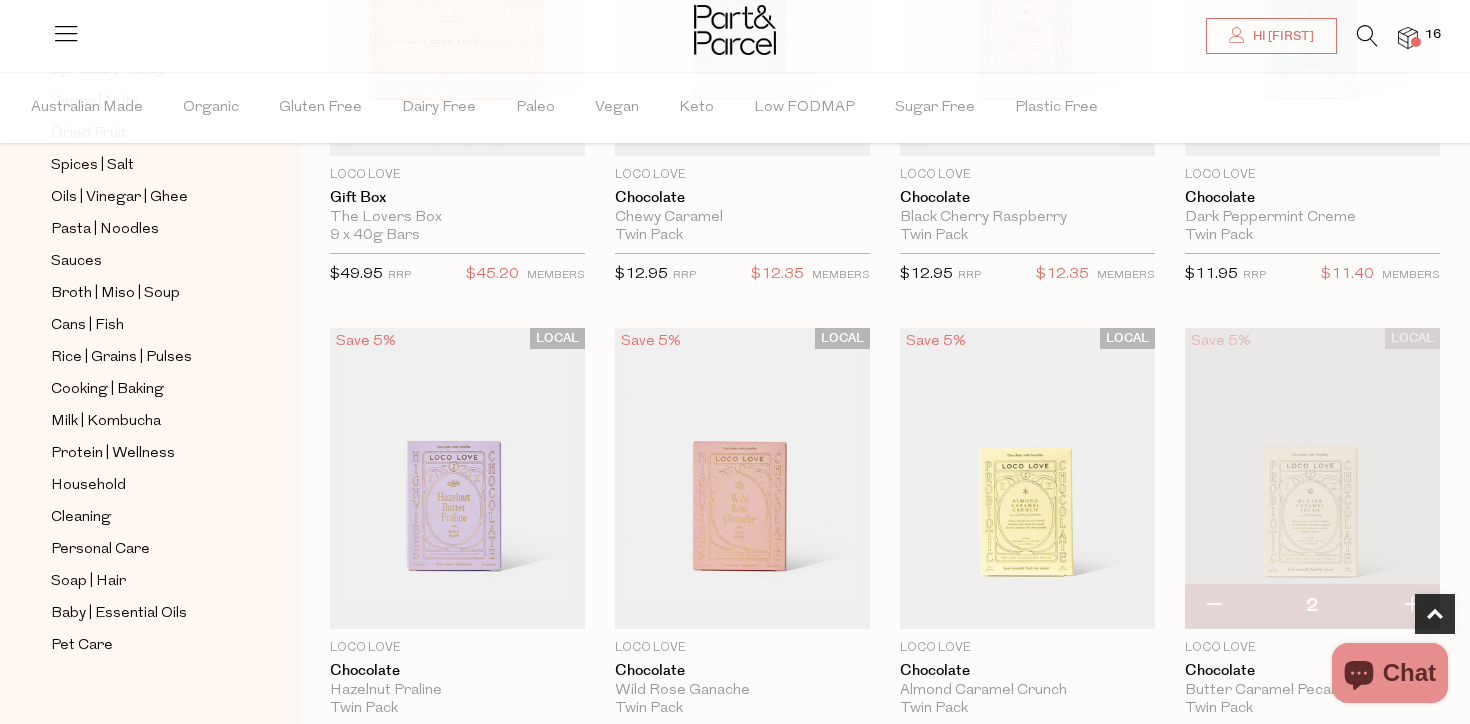 click on "Chocolate
Close
Browse Aisles
Clear All
Filter                                     Clear
Australian Made
Organic
Gluten Free
Dairy Free
Paleo
Vegan
Keto
Low FODMAP
Sugar Free
Plastic Free
Apply                                                     Aisles                                     Clear" at bounding box center (885, 3054) 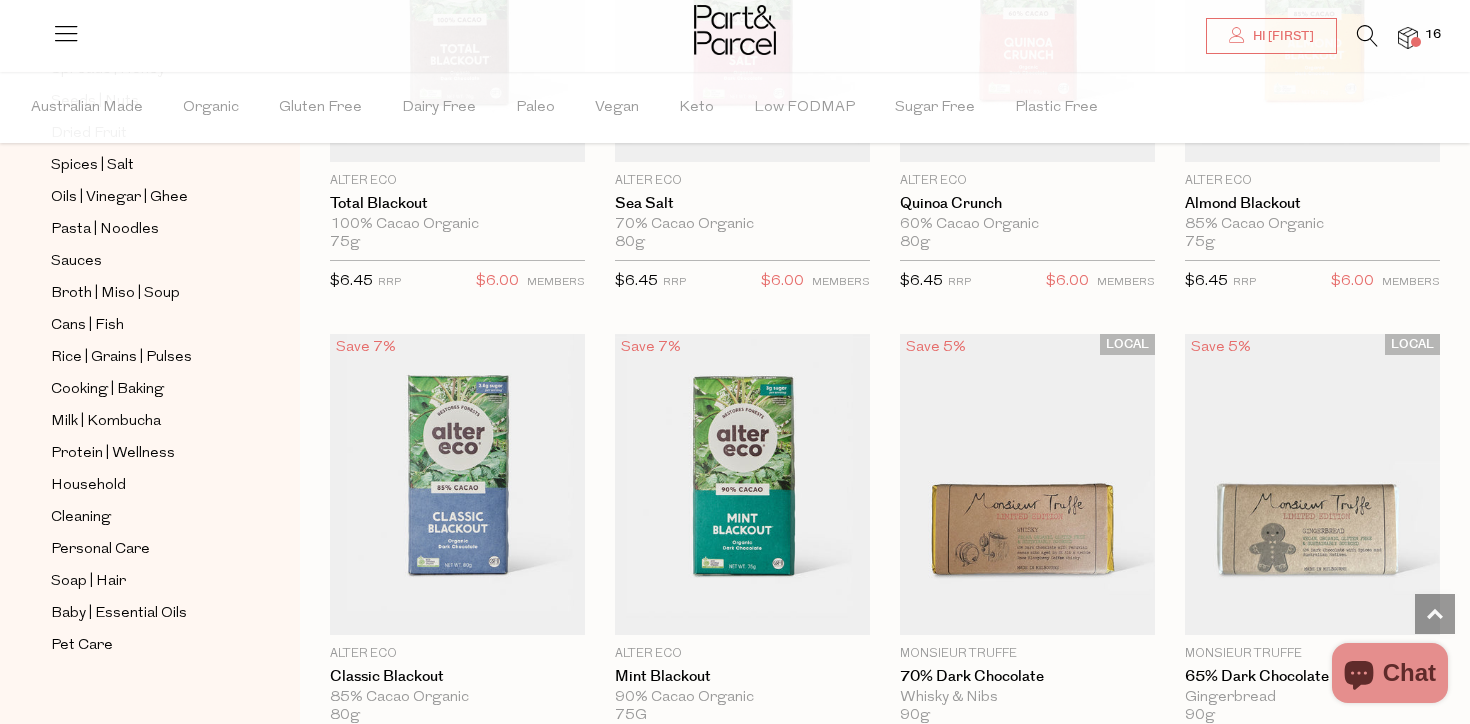 scroll, scrollTop: 3007, scrollLeft: 0, axis: vertical 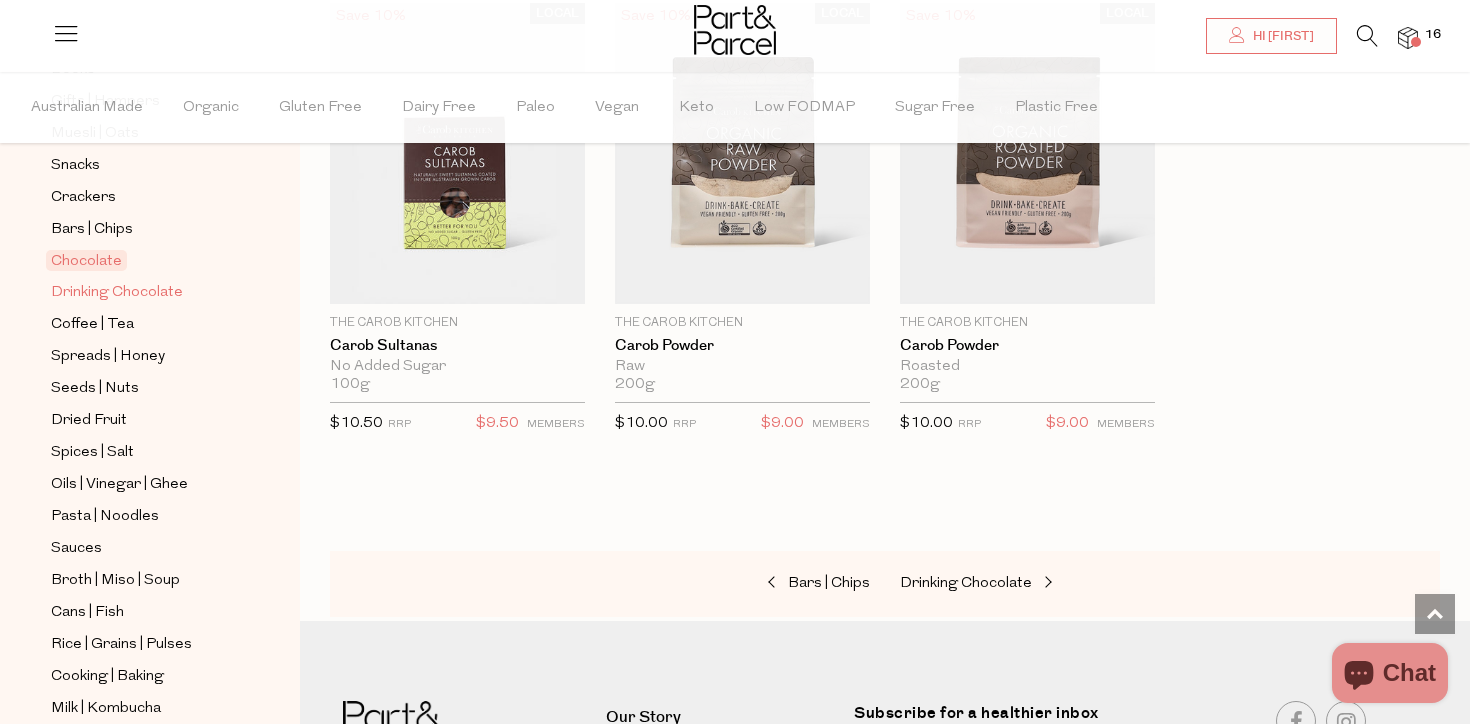 click on "Drinking Chocolate" at bounding box center [117, 293] 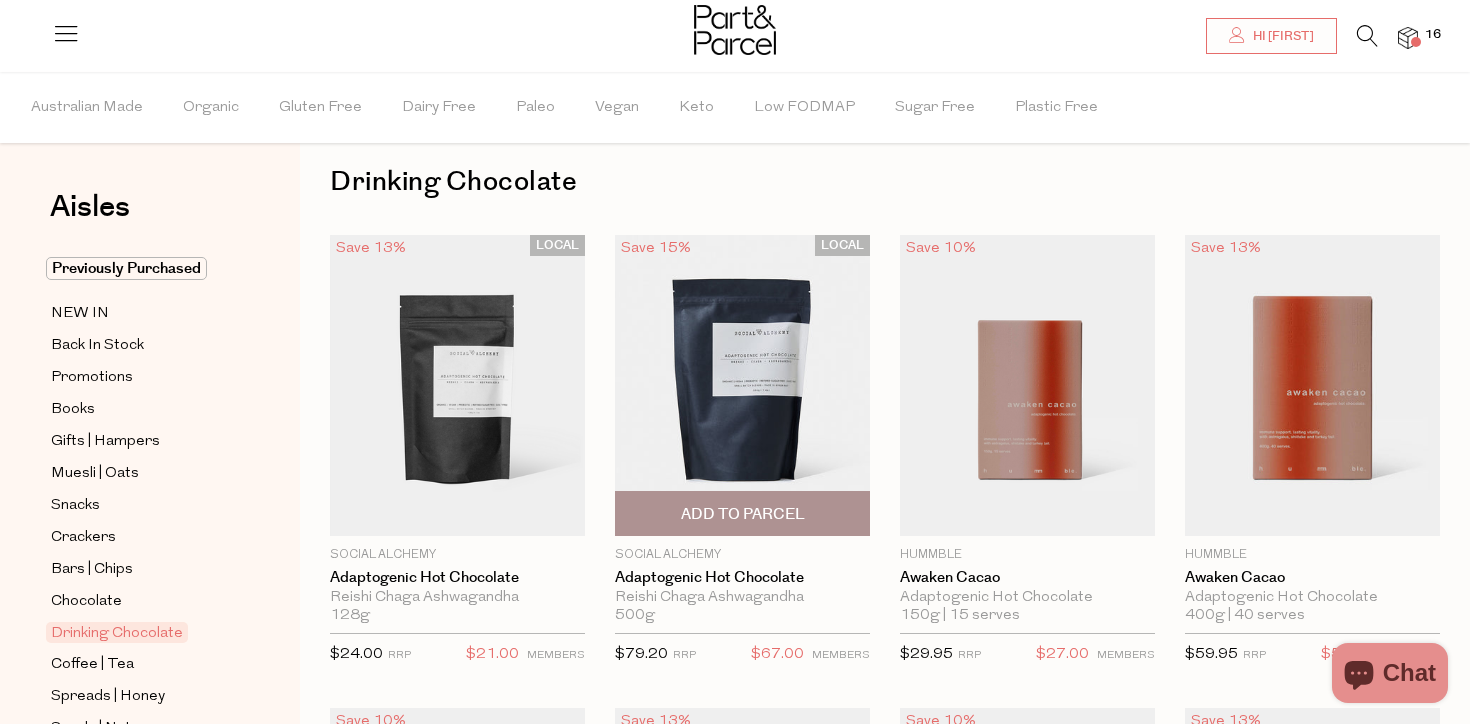 scroll, scrollTop: 29, scrollLeft: 0, axis: vertical 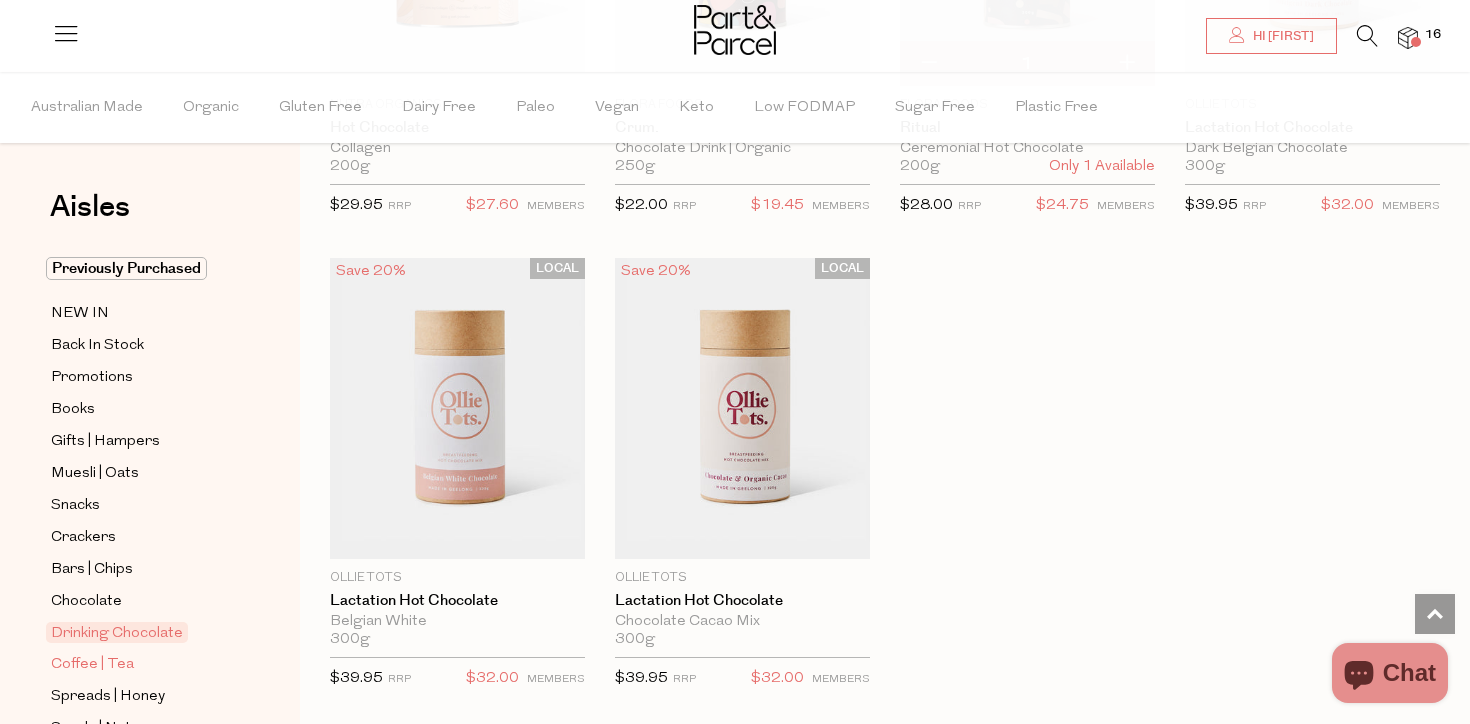 click on "Coffee | Tea" at bounding box center (92, 665) 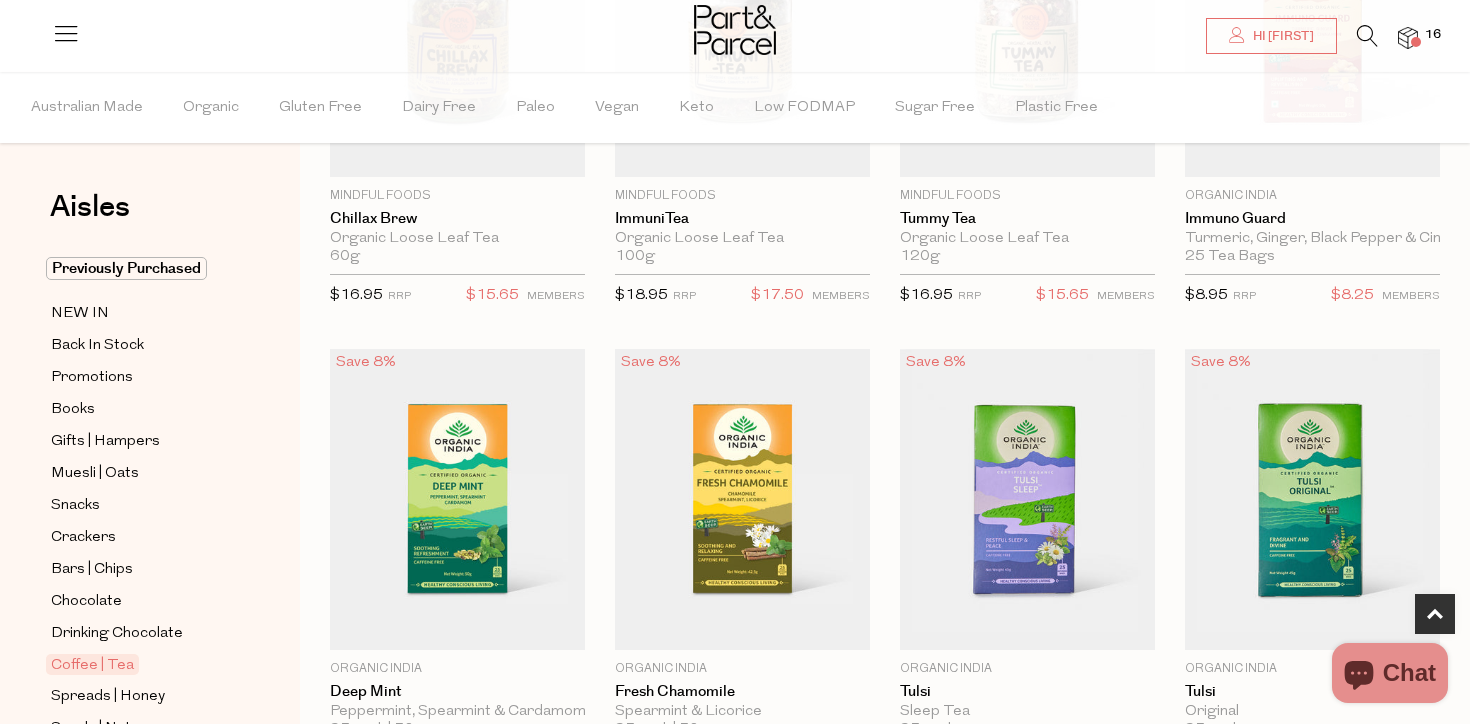 scroll, scrollTop: 643, scrollLeft: 0, axis: vertical 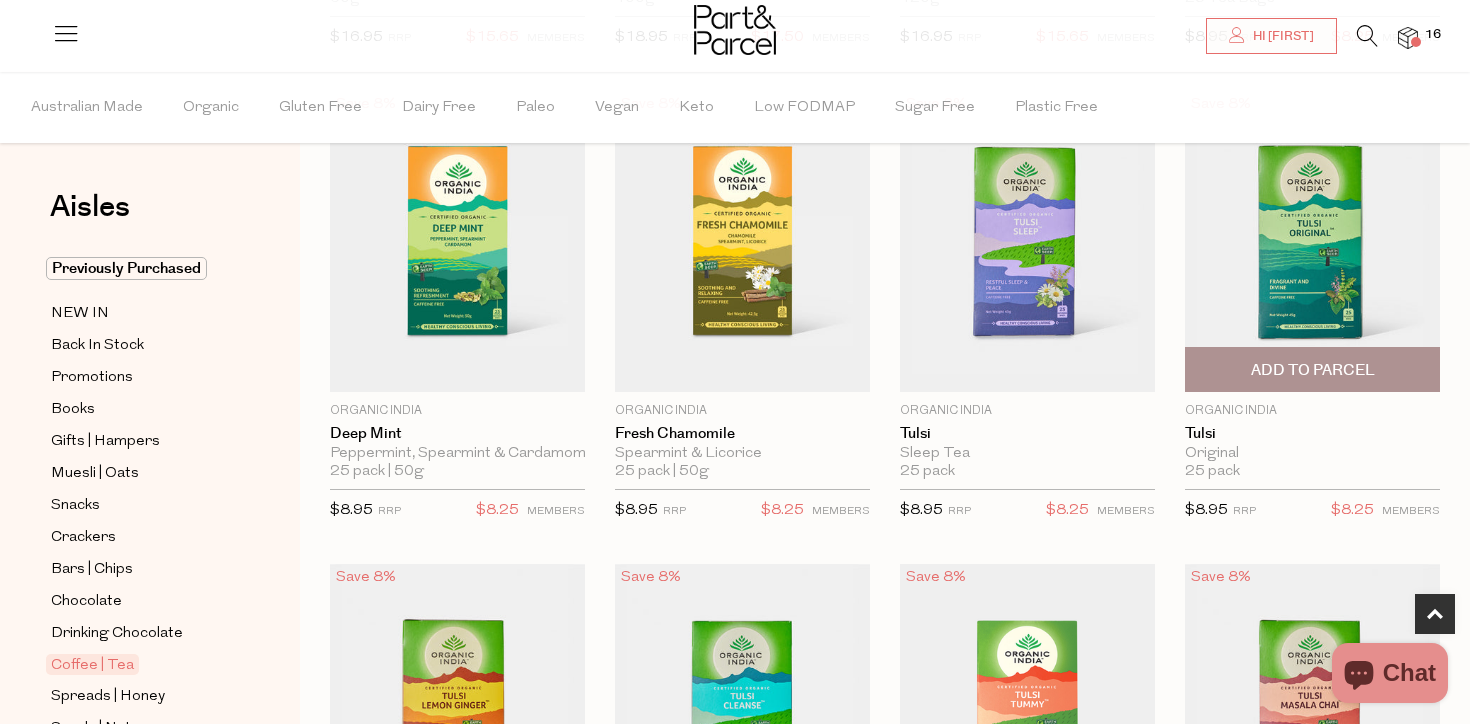 click on "Add To Parcel" at bounding box center (1313, 370) 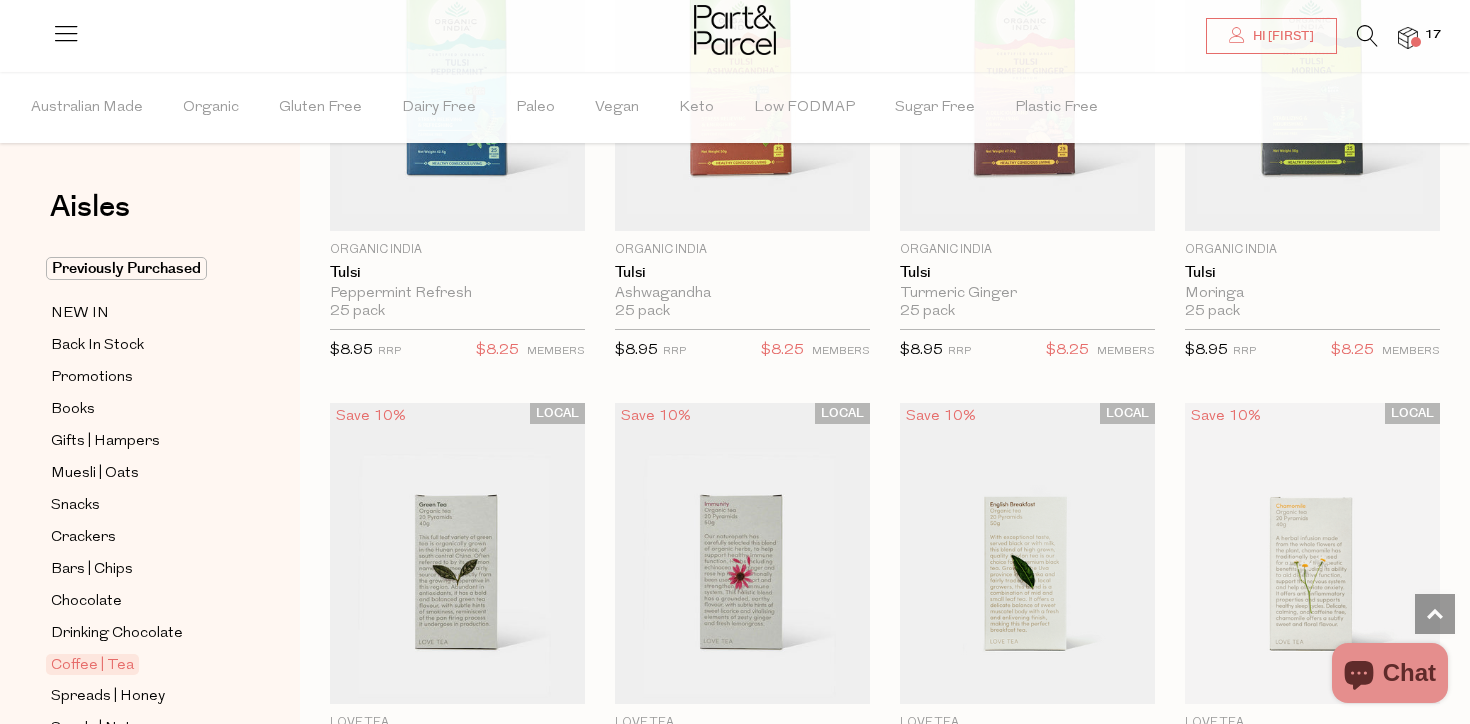 scroll, scrollTop: 1969, scrollLeft: 0, axis: vertical 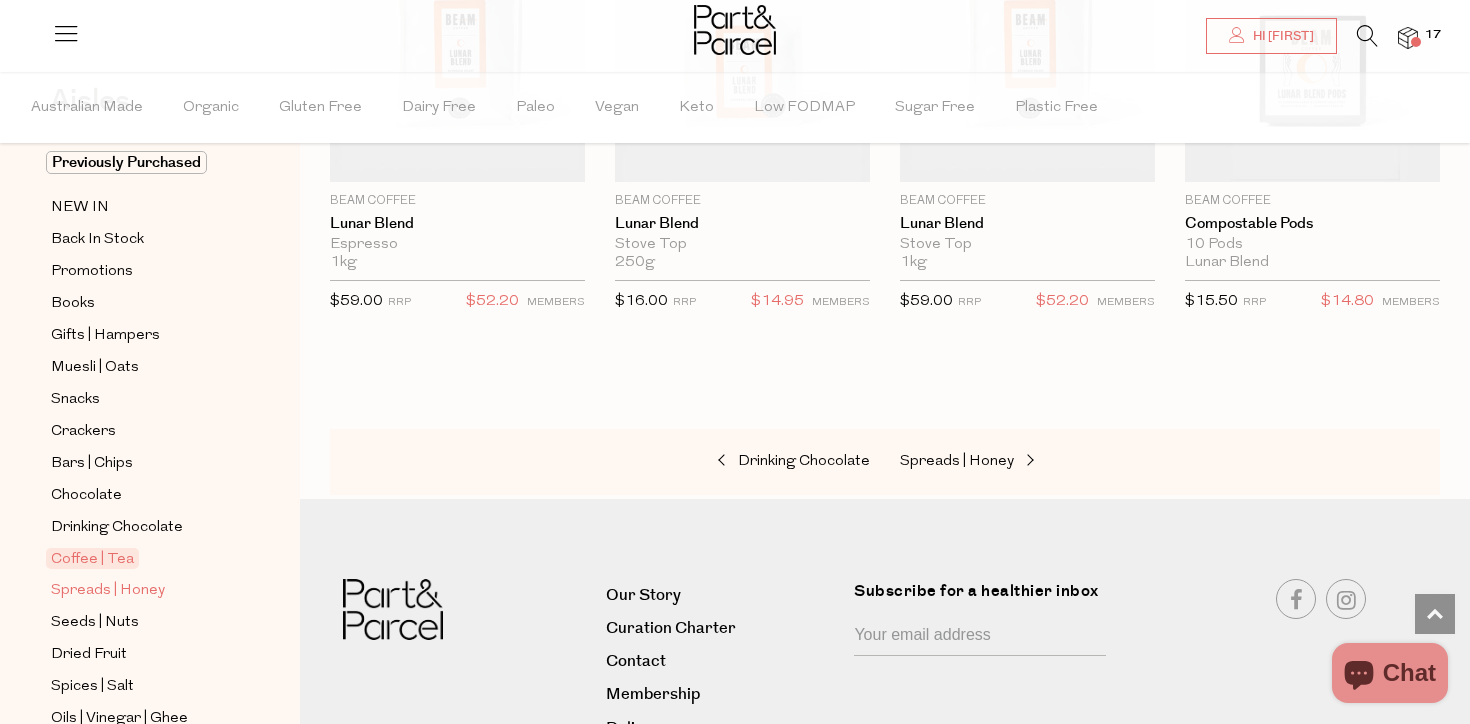 click on "Spreads | Honey" at bounding box center [108, 591] 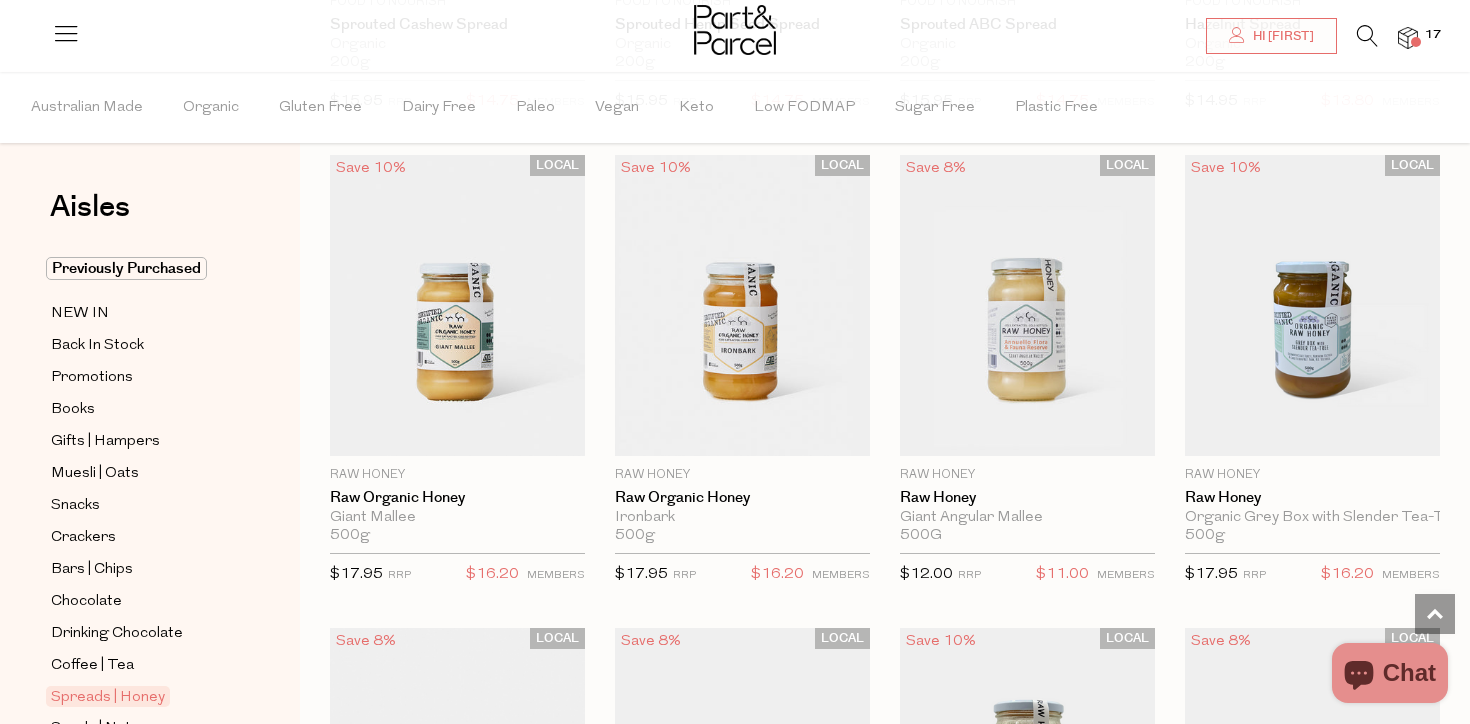 scroll, scrollTop: 4833, scrollLeft: 0, axis: vertical 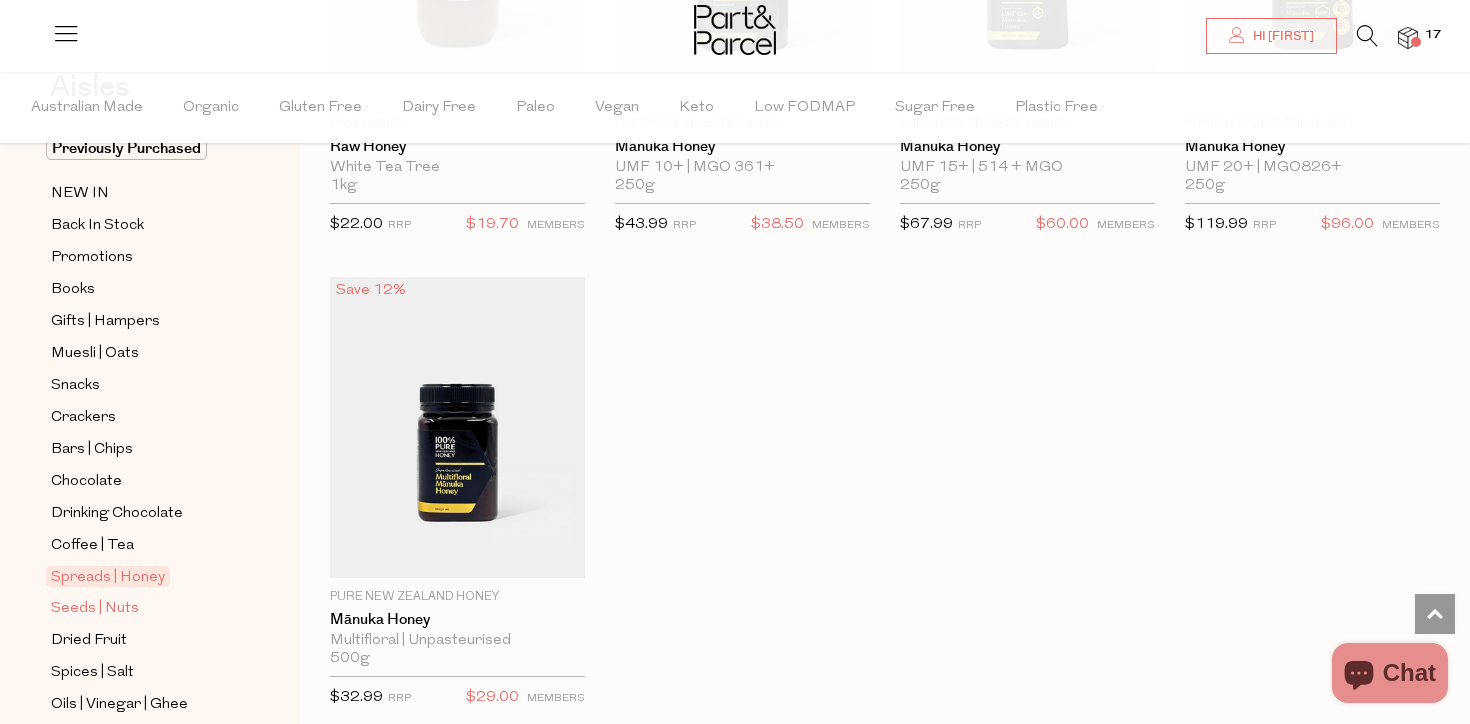 click on "Seeds | Nuts" at bounding box center [95, 609] 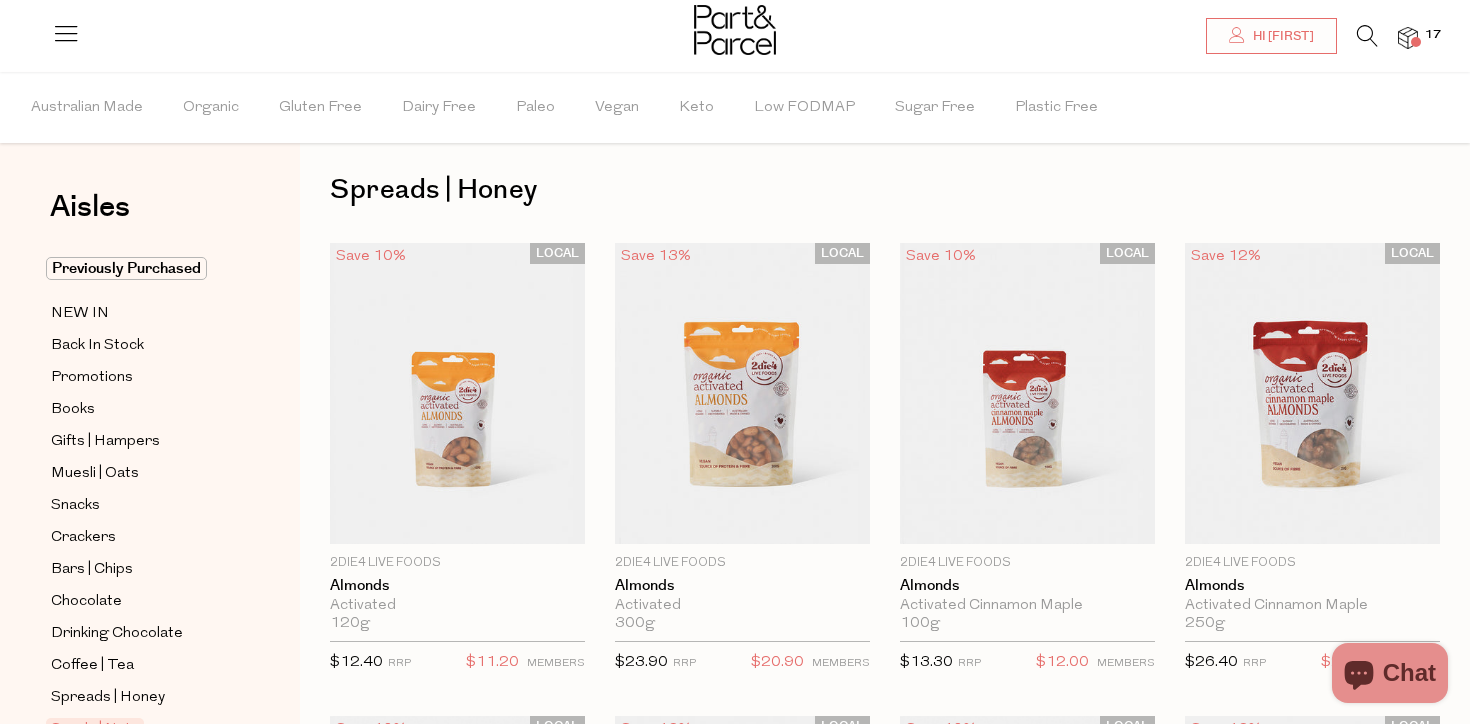 scroll, scrollTop: 0, scrollLeft: 0, axis: both 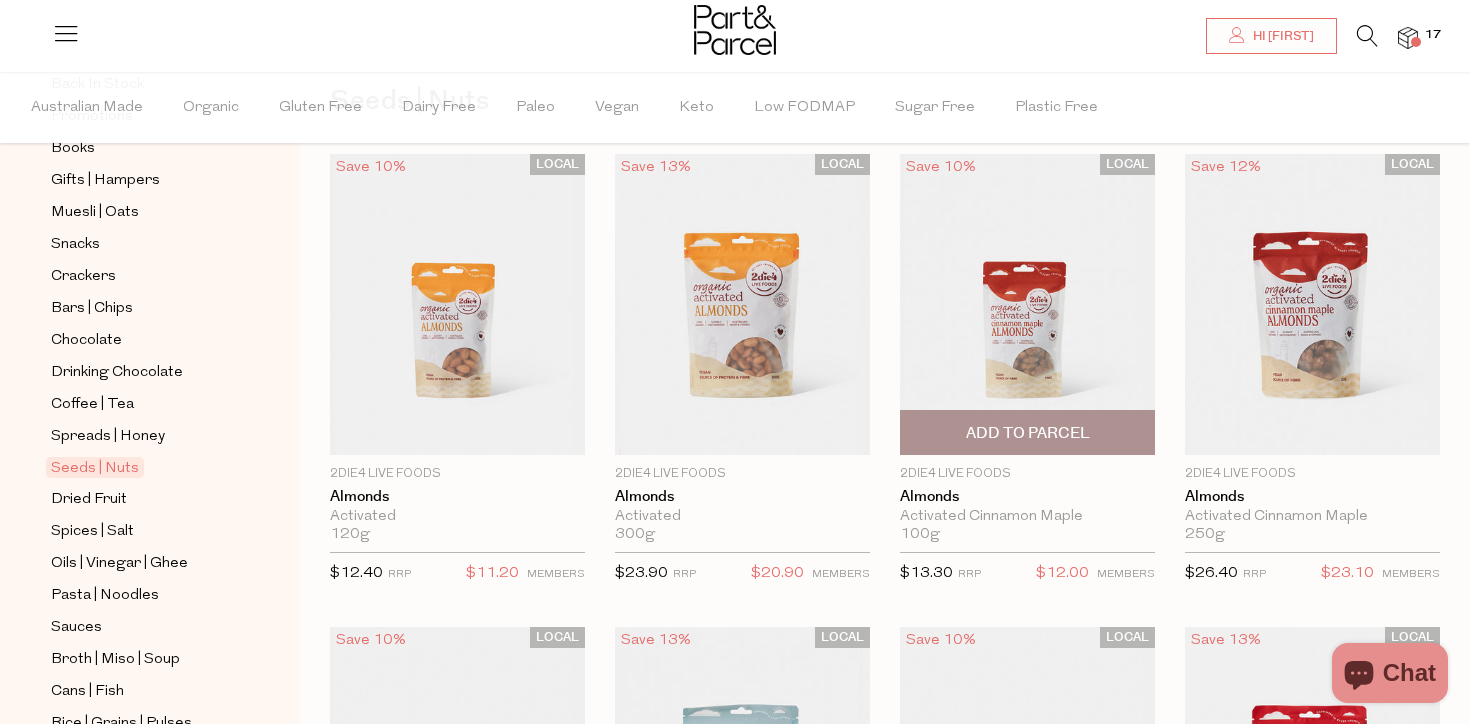 click on "Add To Parcel" at bounding box center [1028, 433] 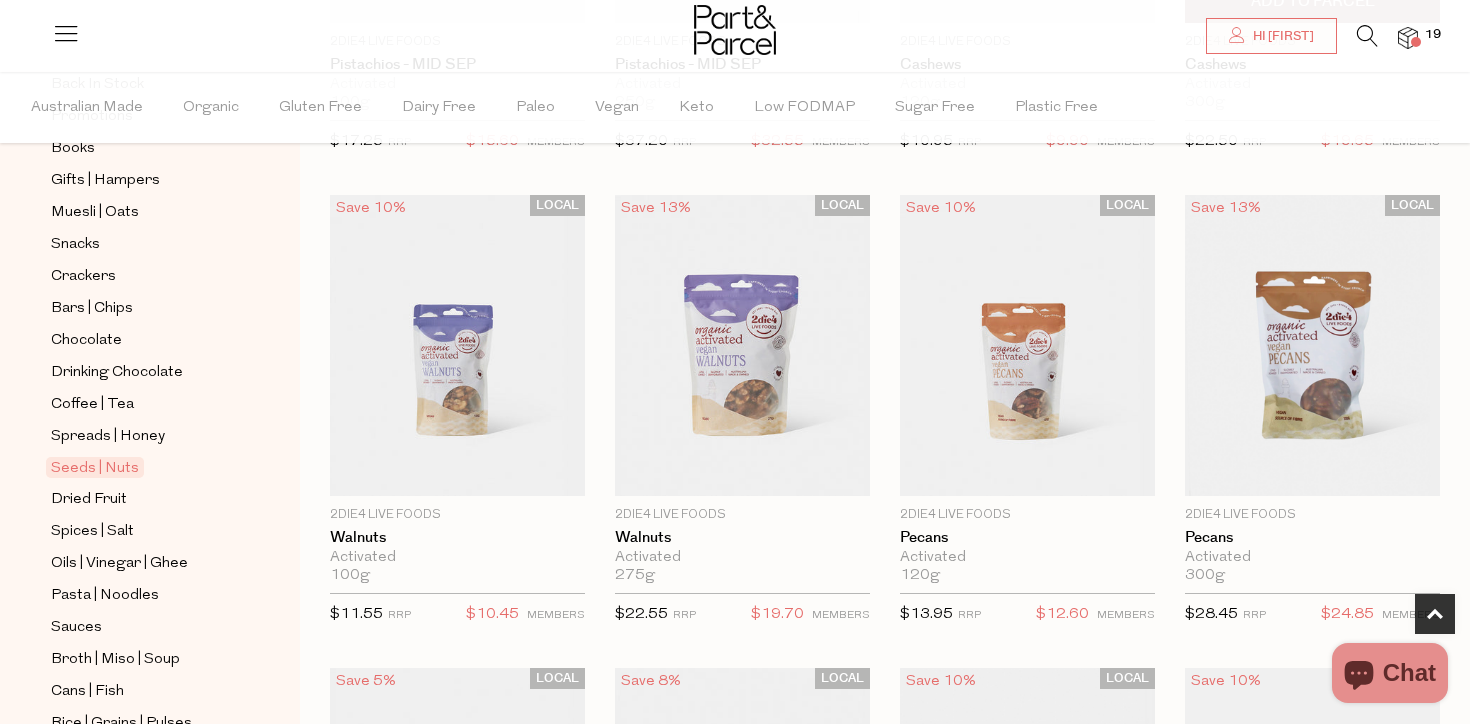 scroll, scrollTop: 1019, scrollLeft: 0, axis: vertical 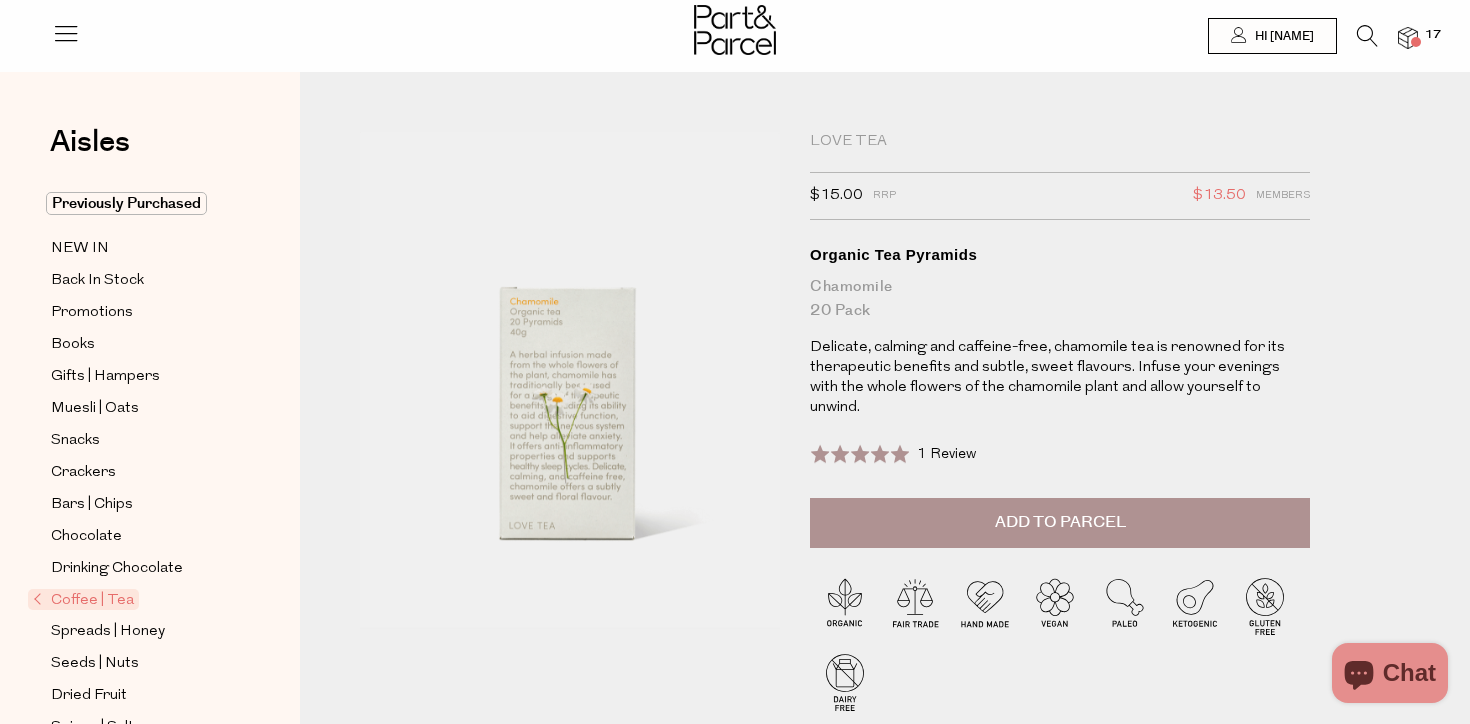 click on "Add to Parcel" at bounding box center (1060, 522) 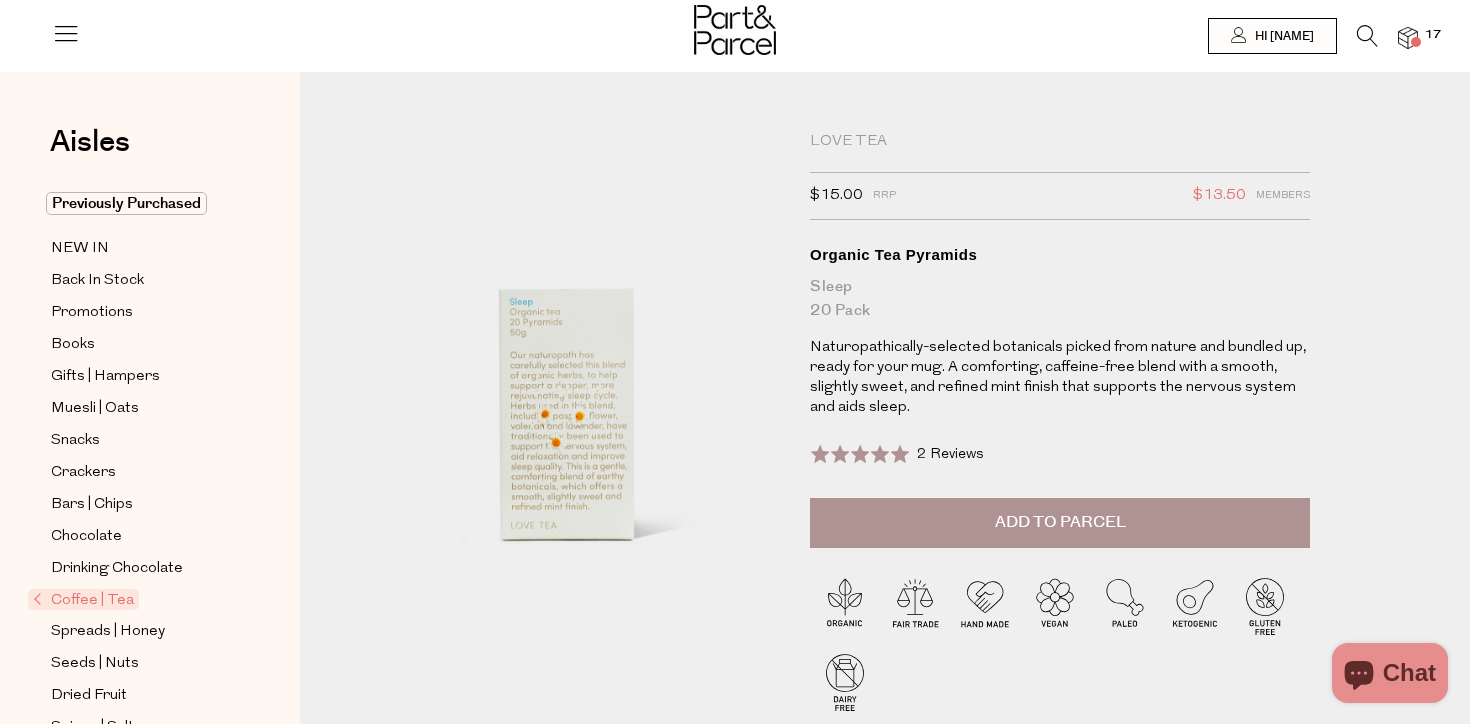 scroll, scrollTop: 0, scrollLeft: 0, axis: both 